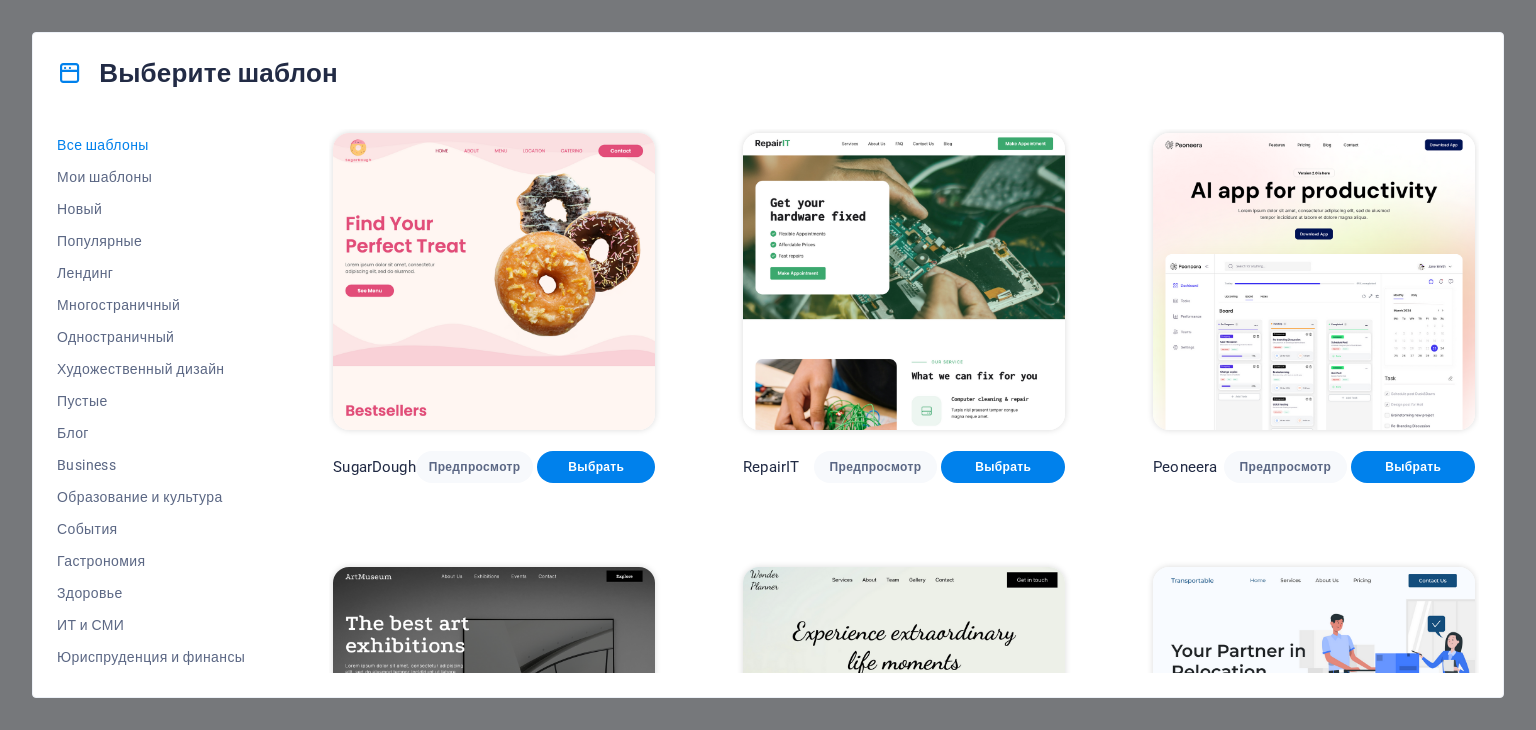 scroll, scrollTop: 0, scrollLeft: 0, axis: both 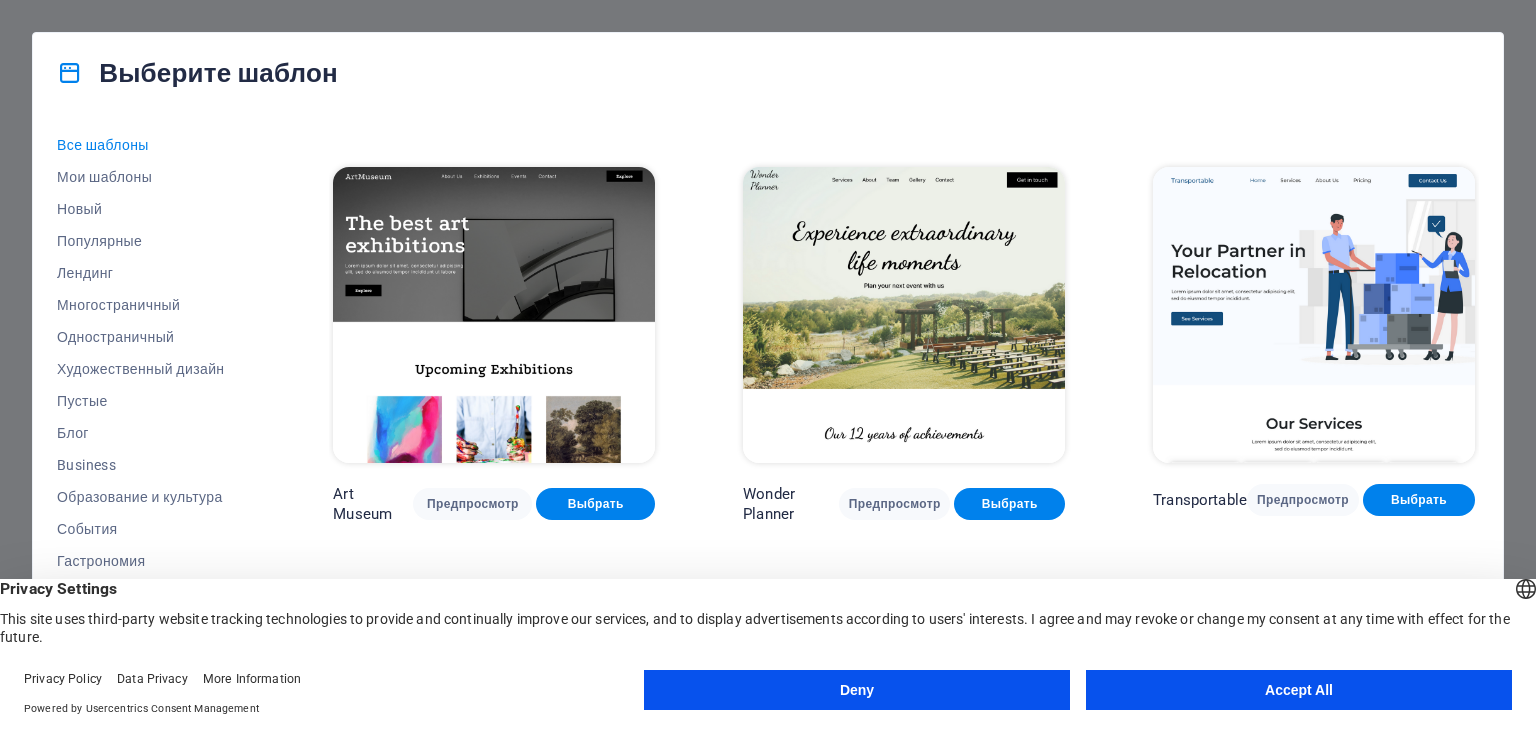 click on "Accept All" at bounding box center [1299, 690] 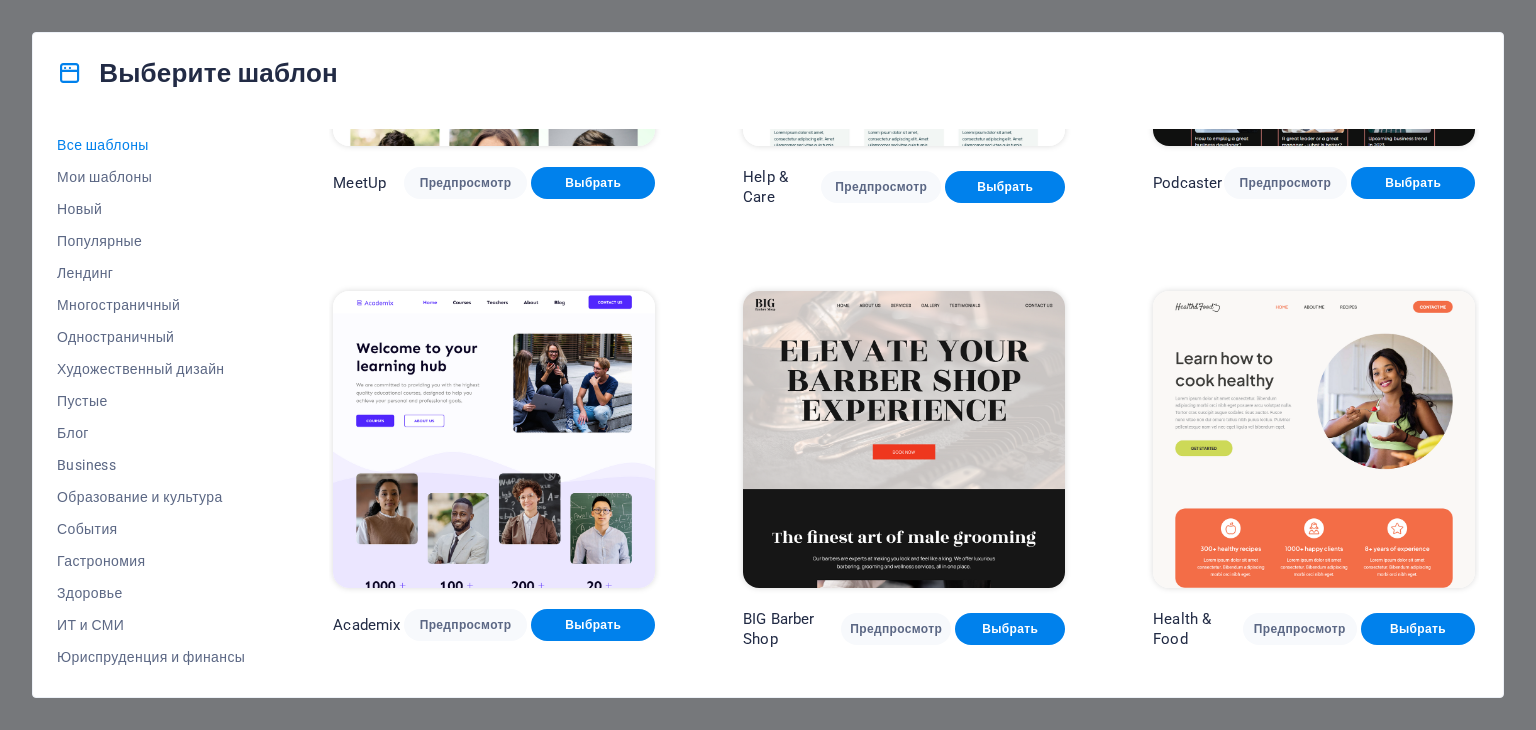 scroll, scrollTop: 1600, scrollLeft: 0, axis: vertical 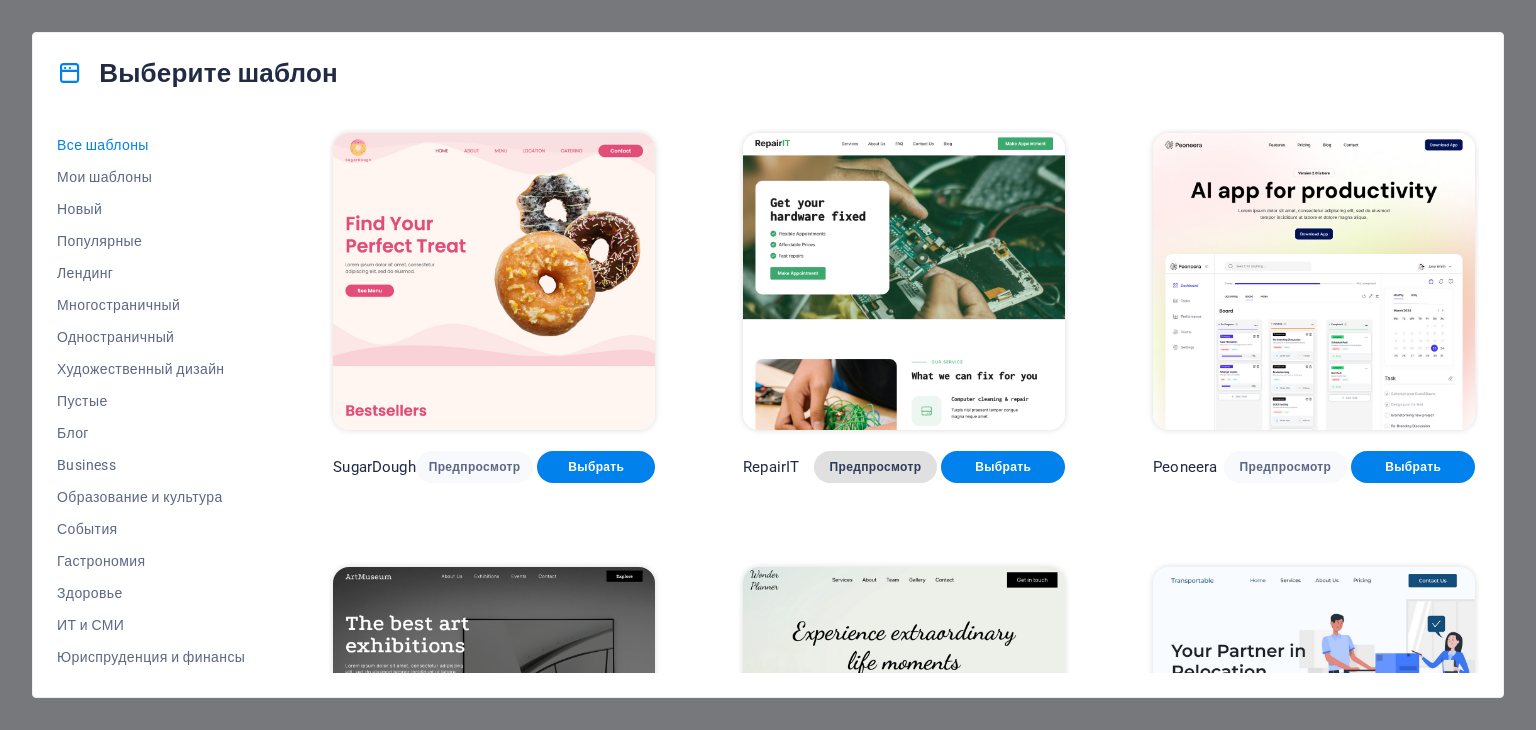 click on "Предпросмотр" at bounding box center (876, 467) 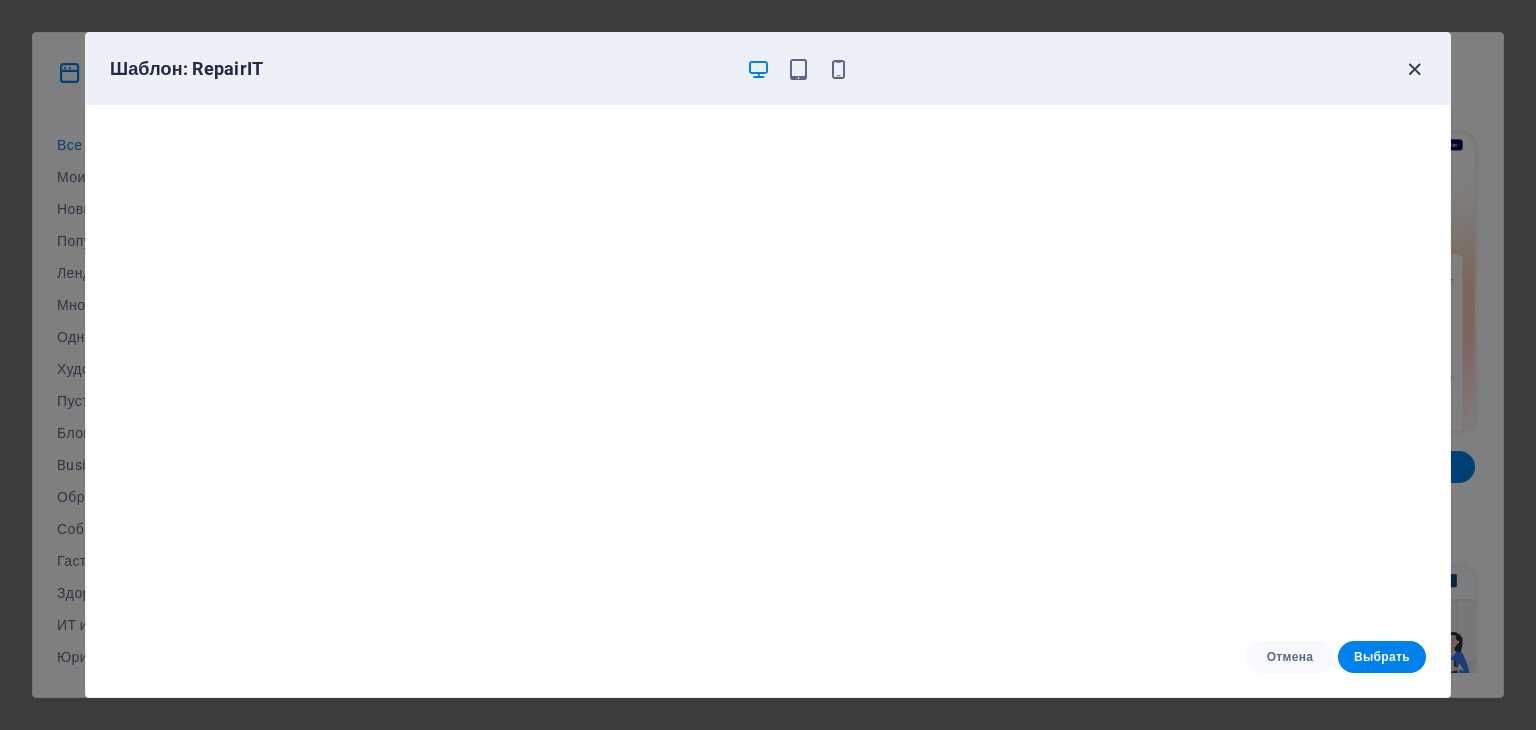 click at bounding box center (1414, 69) 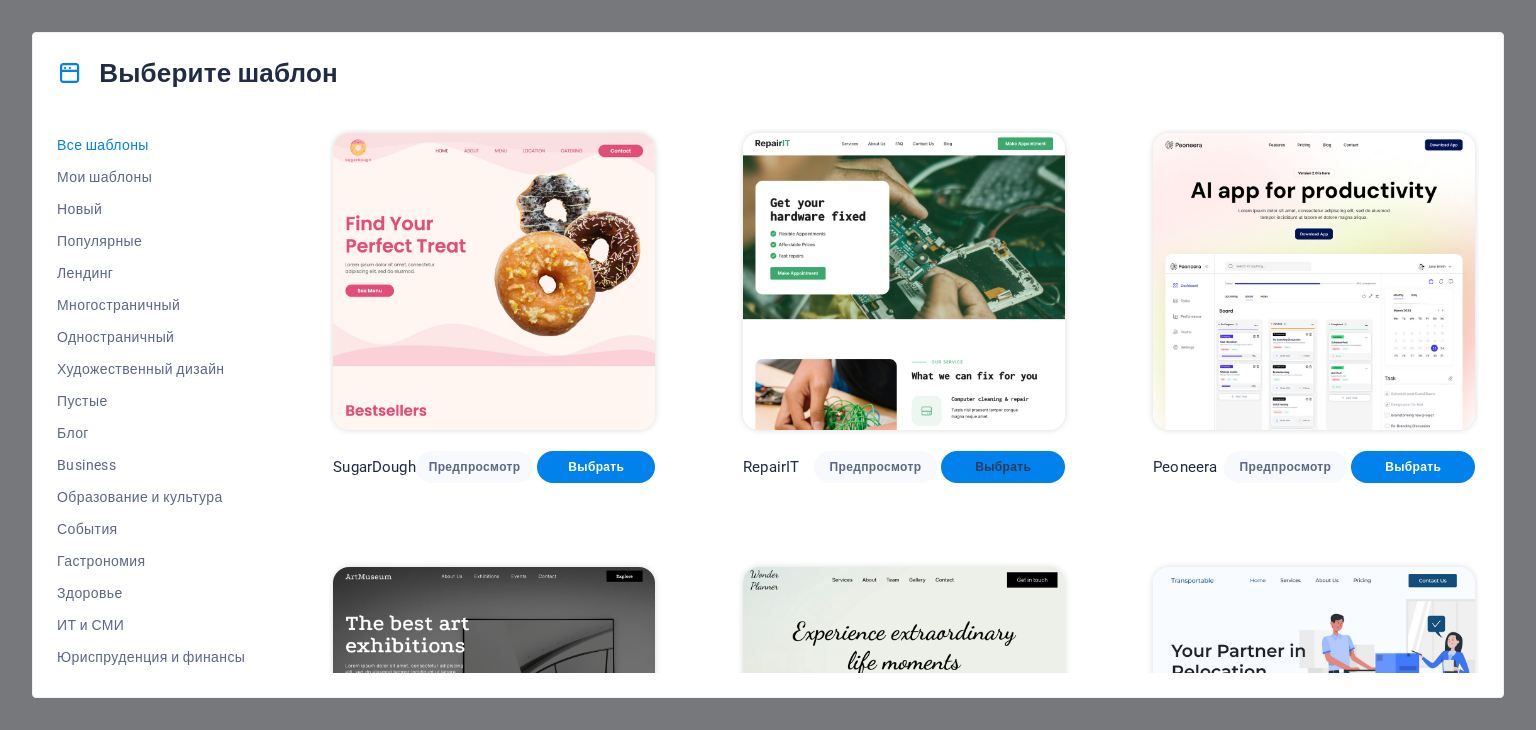 click on "Выбрать" at bounding box center [1003, 467] 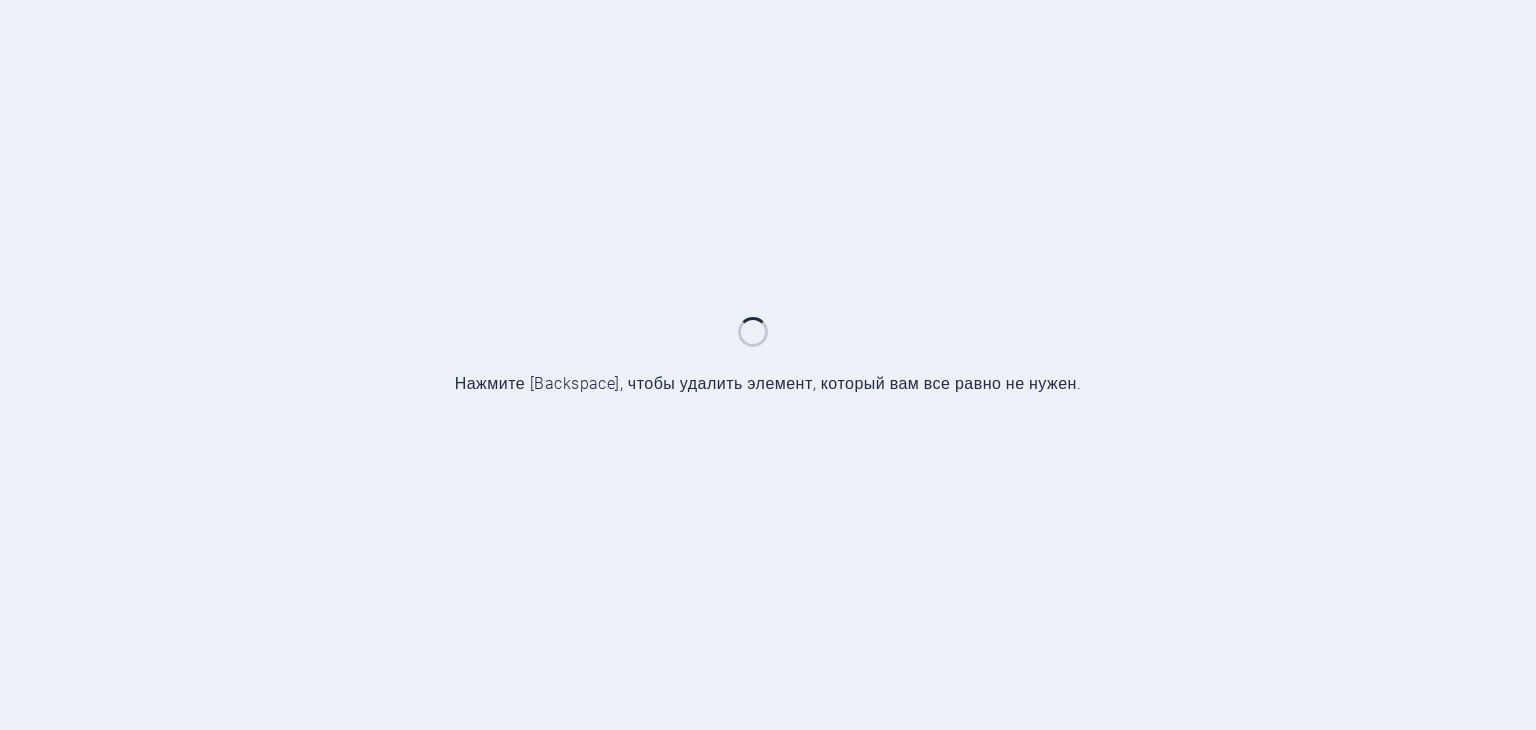 scroll, scrollTop: 0, scrollLeft: 0, axis: both 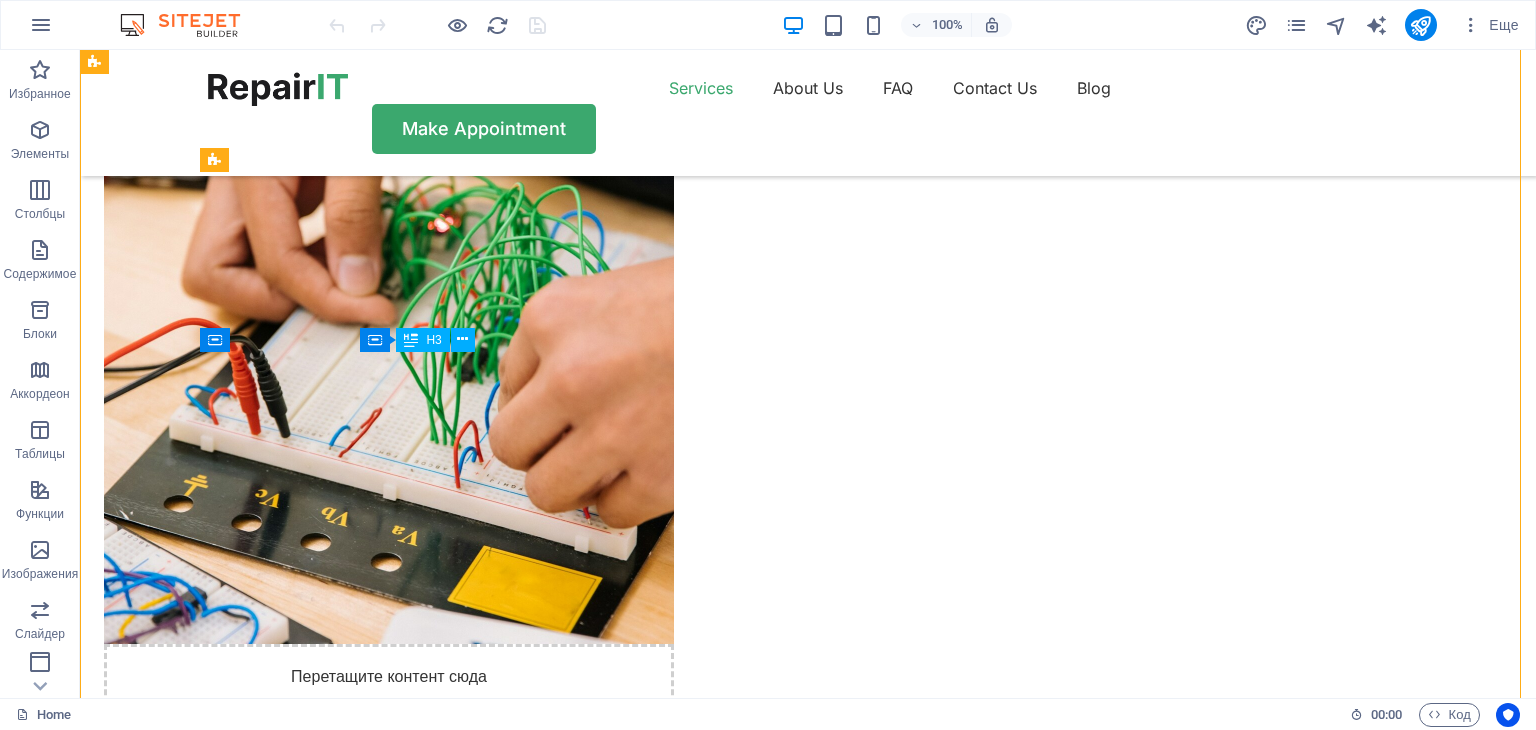 click on "Bring your device" at bounding box center (409, 2192) 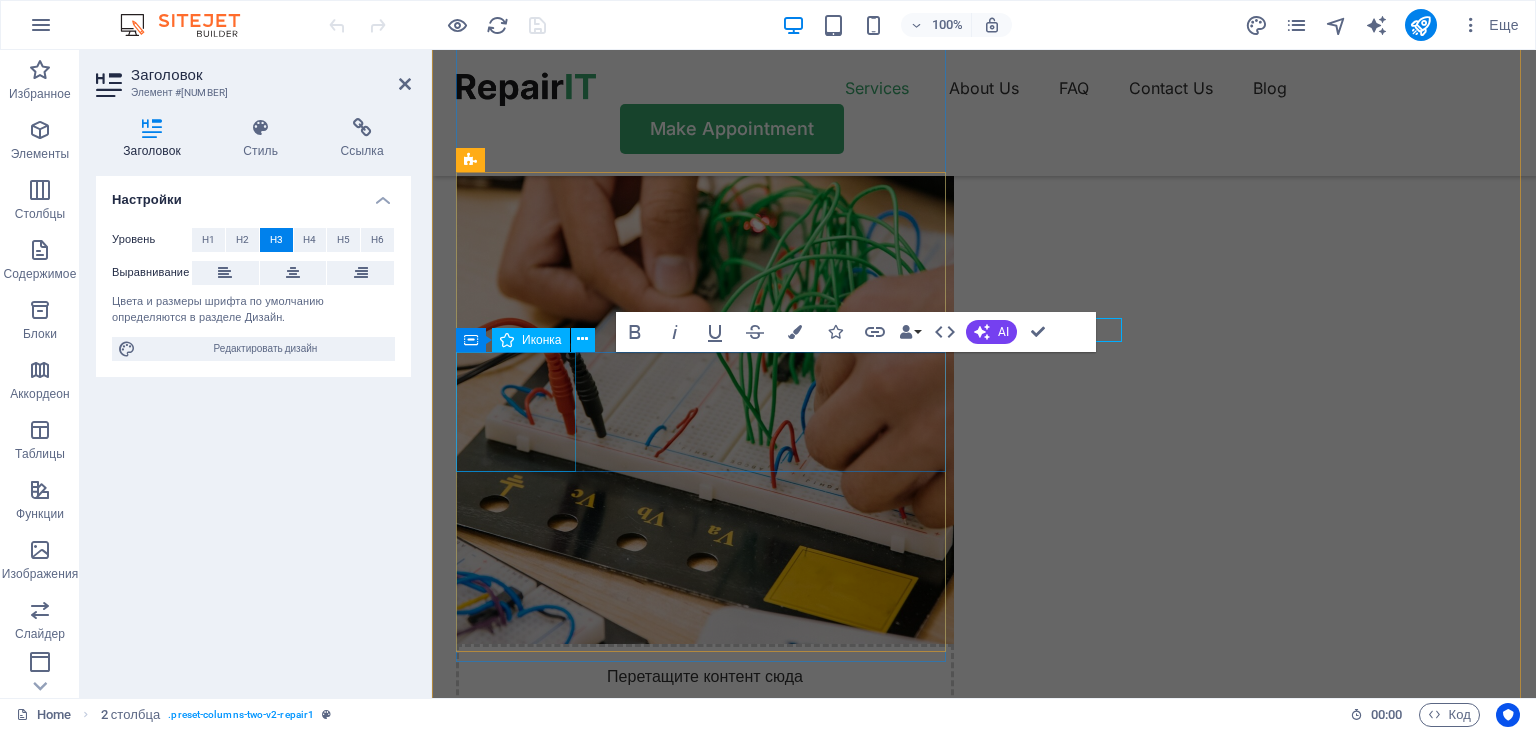 scroll, scrollTop: 1533, scrollLeft: 0, axis: vertical 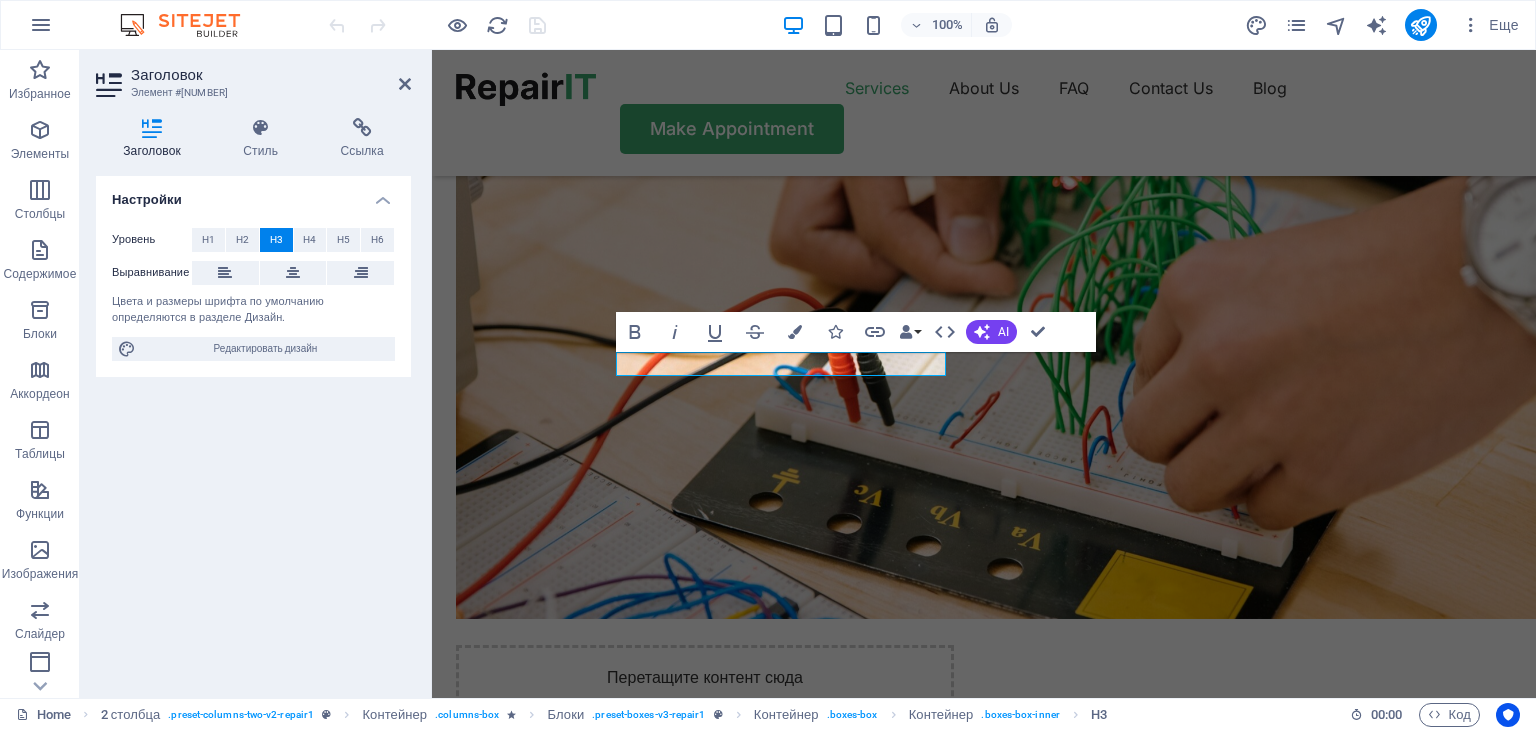 click on "Настройки Уровень H1 H2 H3 H4 H5 H6 Выравнивание Цвета и размеры шрифта по умолчанию определяются в разделе Дизайн. Редактировать дизайн" at bounding box center [253, 429] 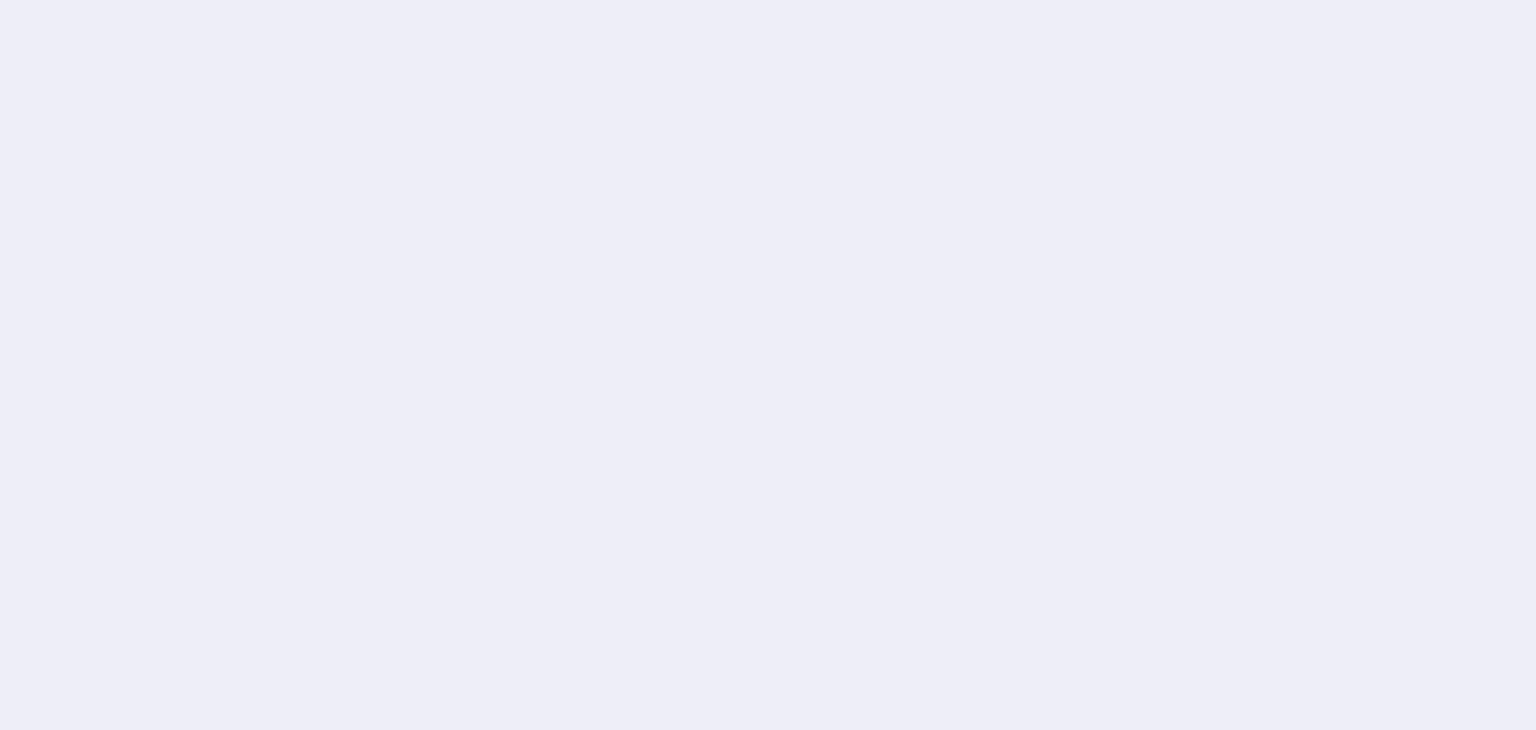 scroll, scrollTop: 0, scrollLeft: 0, axis: both 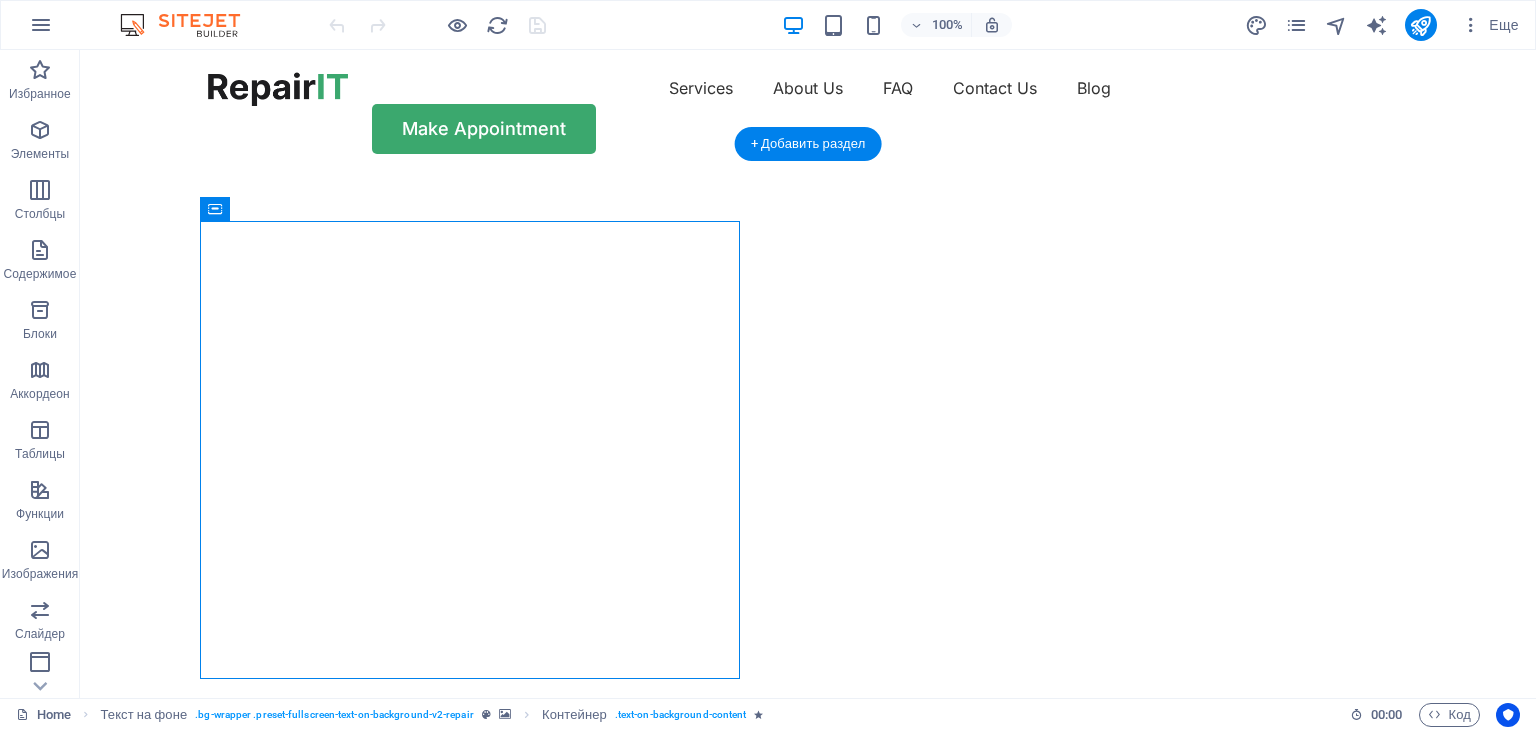 drag, startPoint x: 460, startPoint y: 245, endPoint x: 788, endPoint y: 281, distance: 329.9697 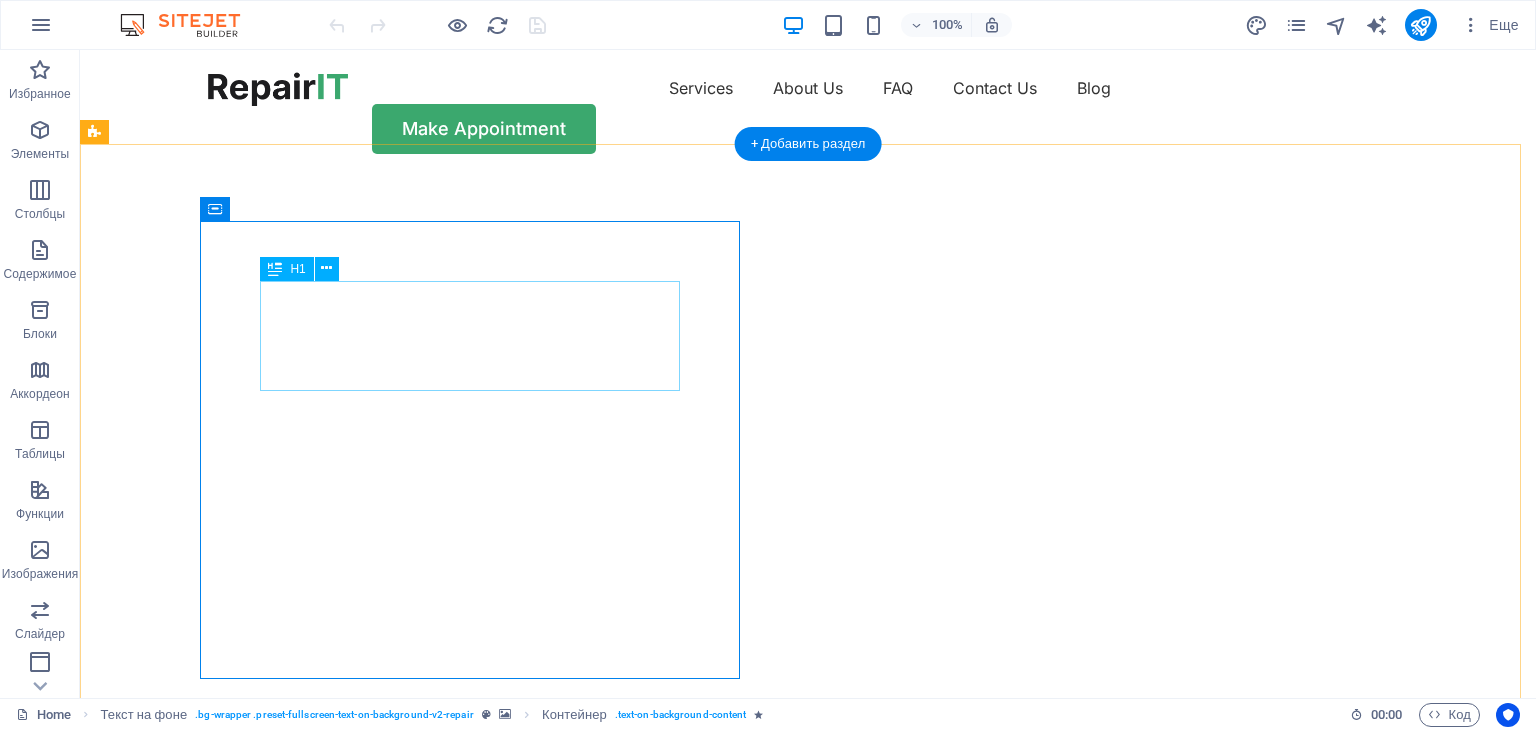 click on "Get your hardware fixed" at bounding box center [808, 875] 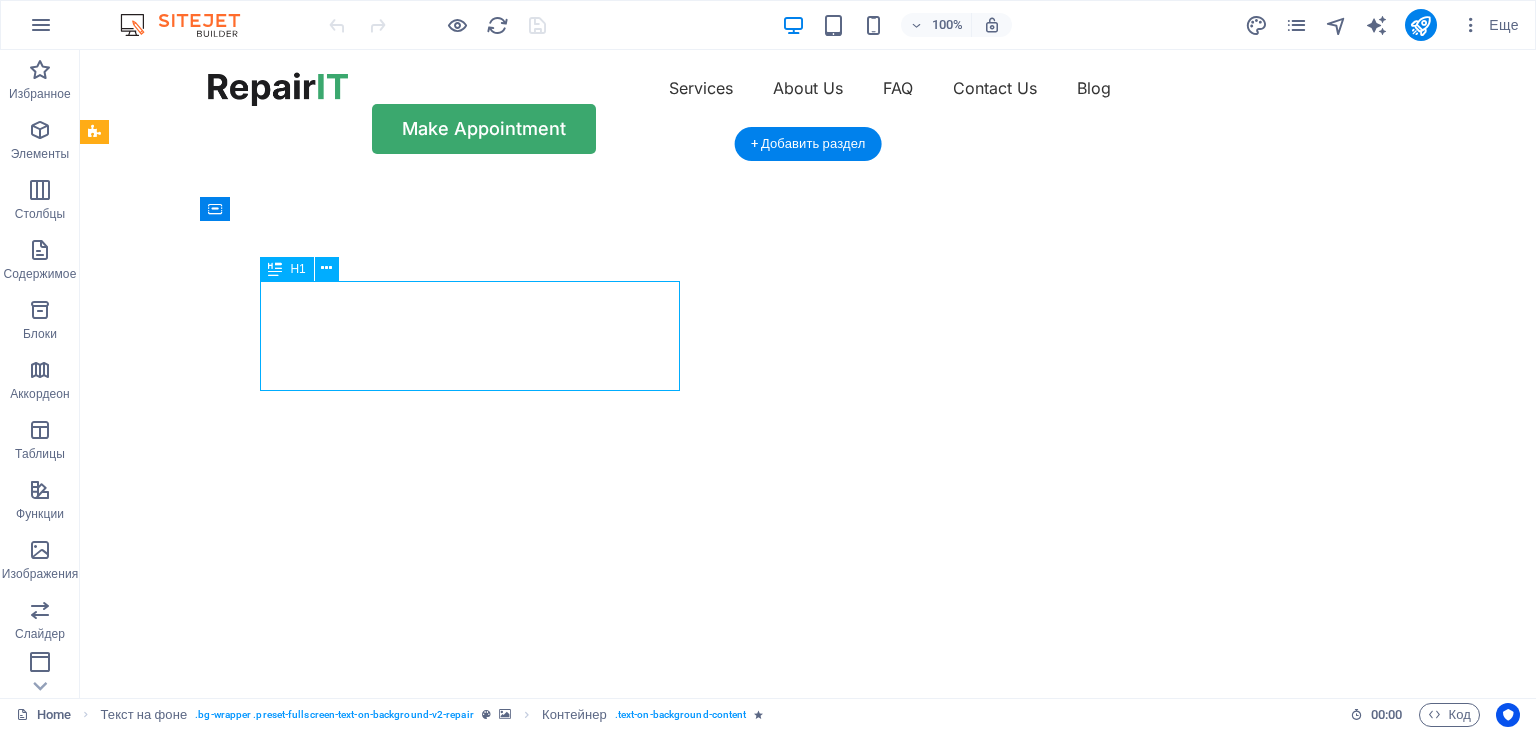 click on "Get your hardware fixed" at bounding box center [808, 875] 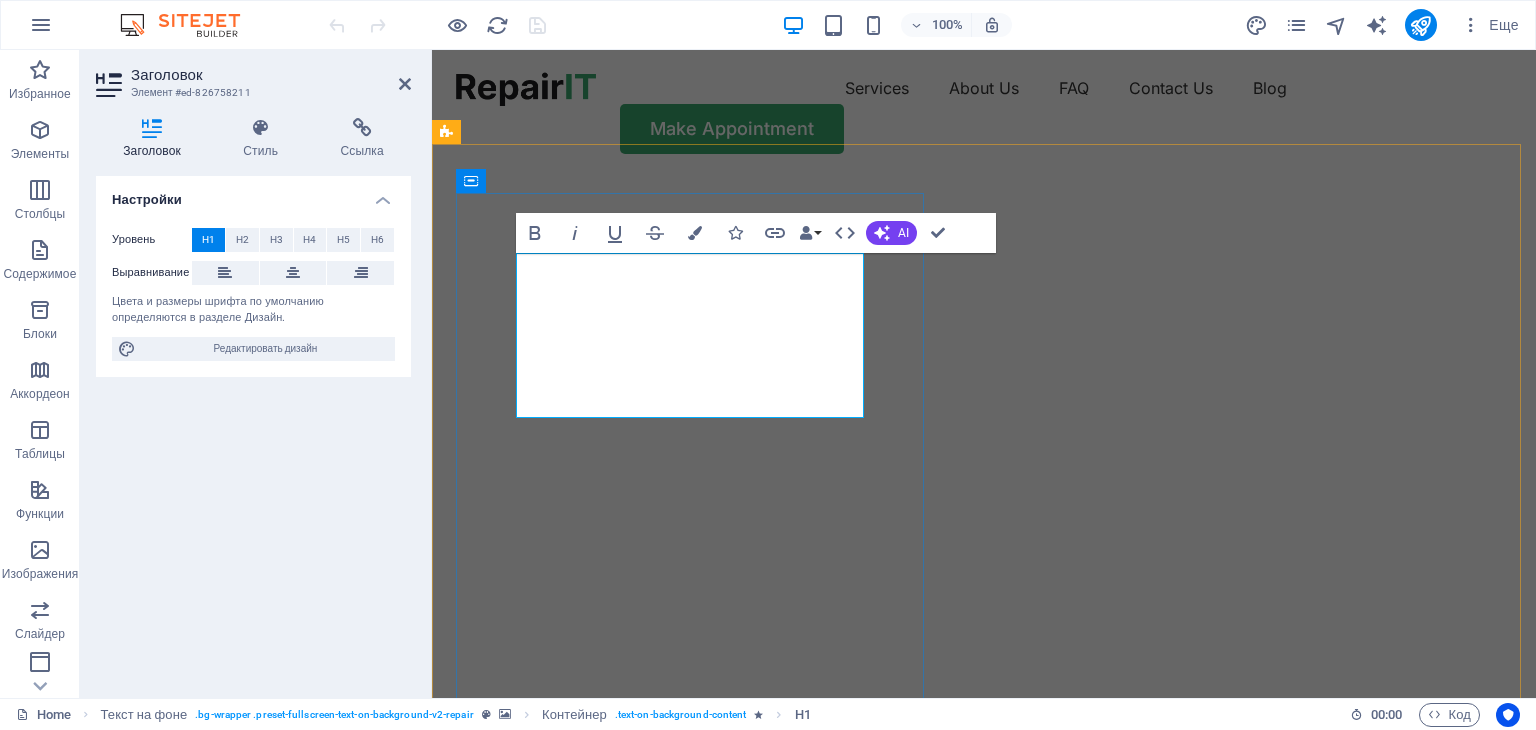 type 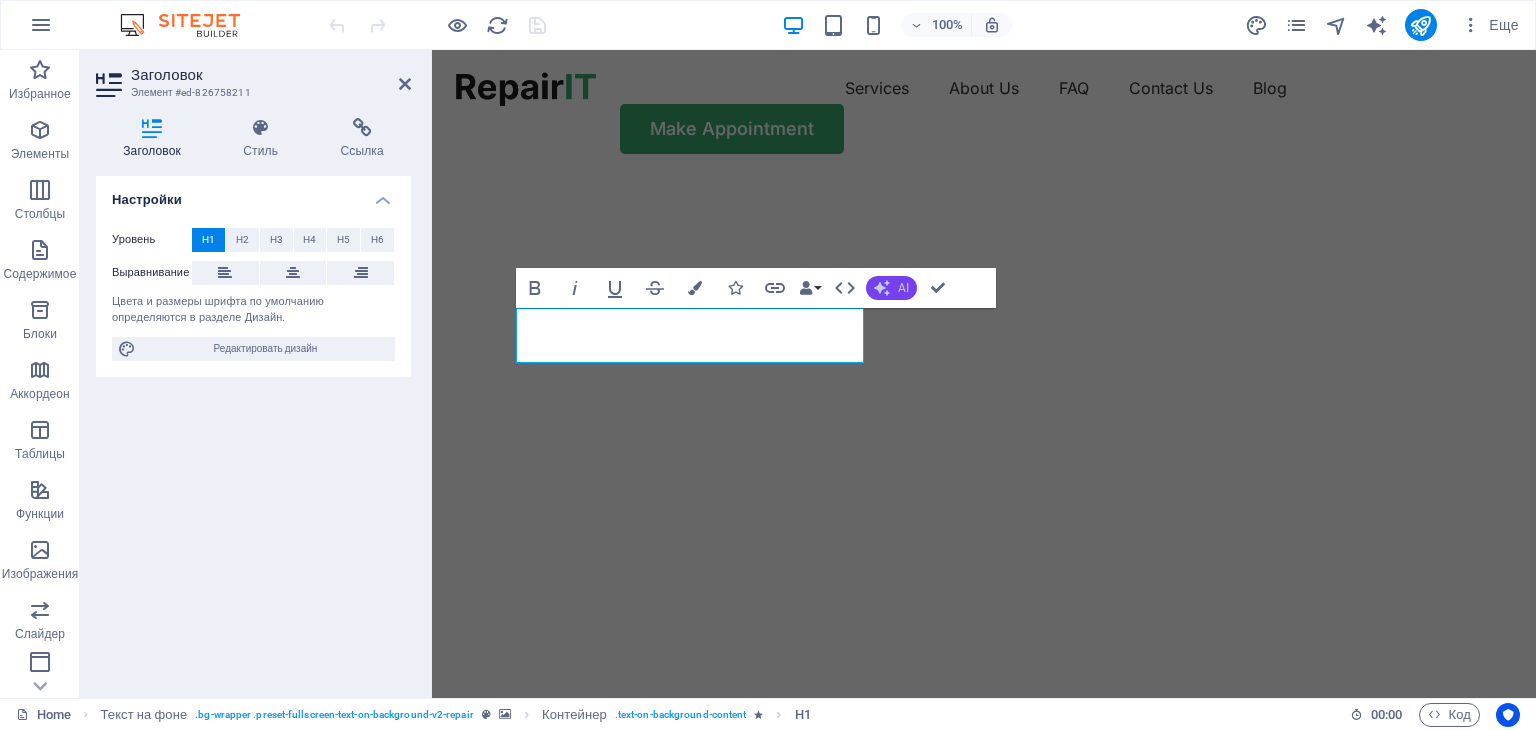 click on "AI" at bounding box center [891, 288] 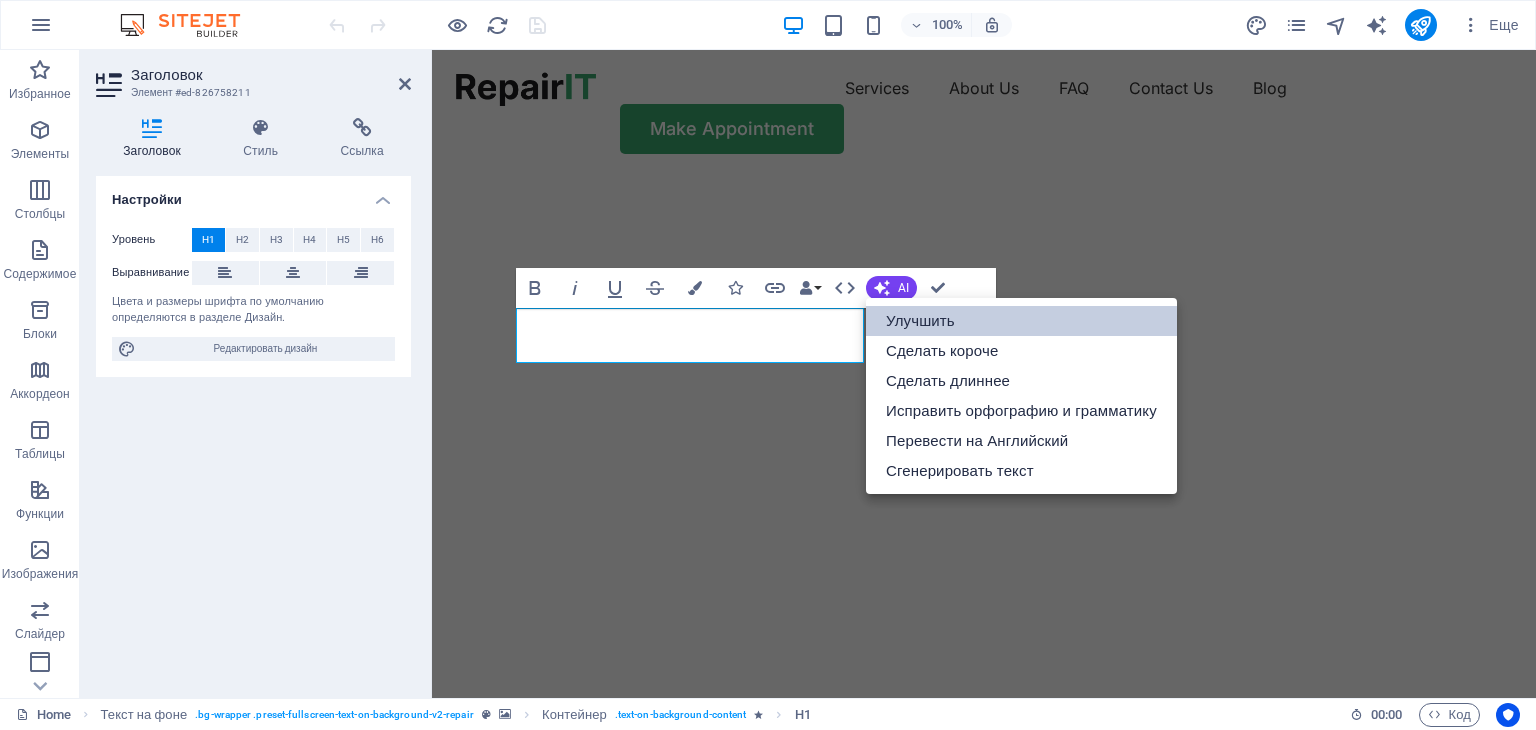 click on "Улучшить" at bounding box center (1021, 321) 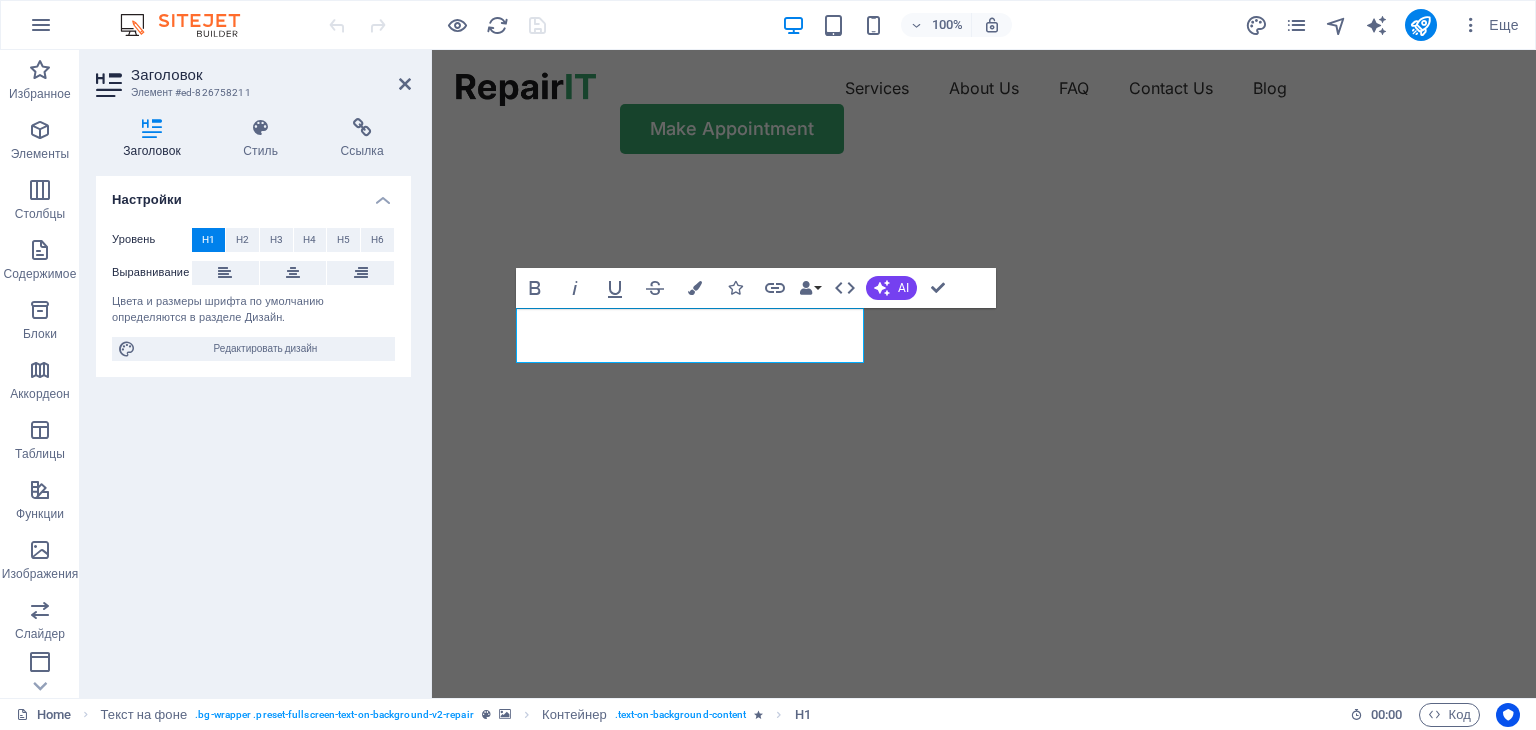 click at bounding box center (-113, 176) 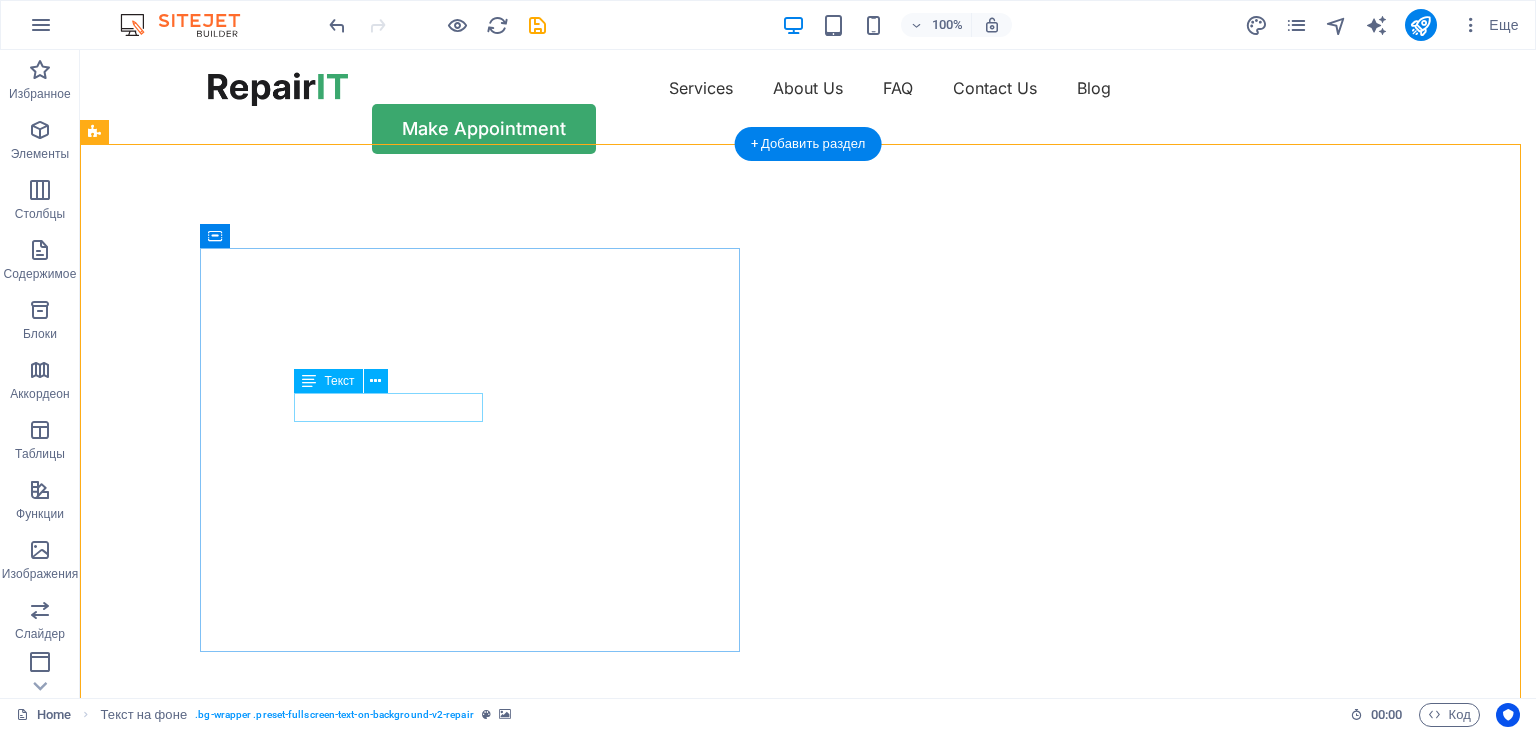 click on "Flexible Appointments" at bounding box center [808, 1009] 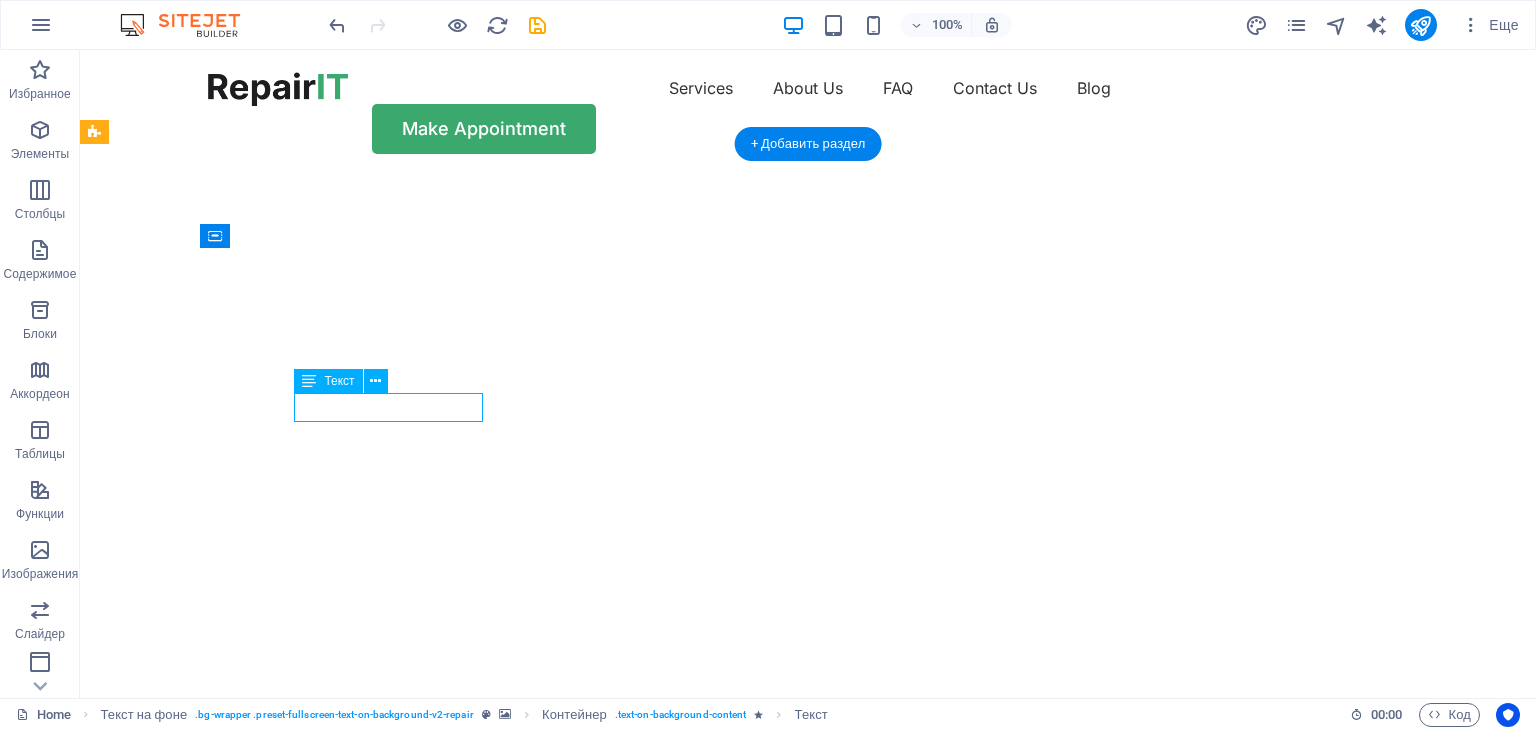 click on "Flexible Appointments" at bounding box center [808, 1009] 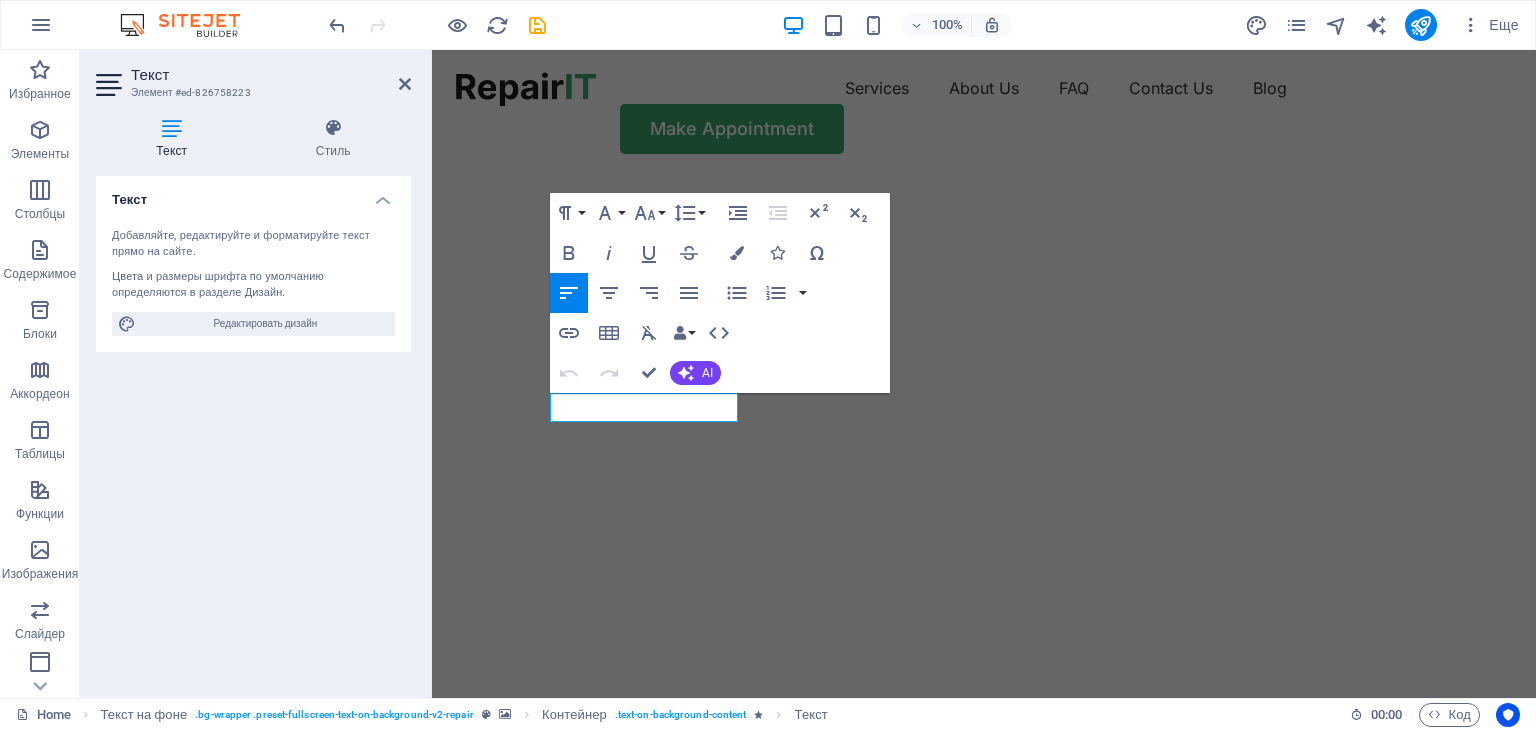 type 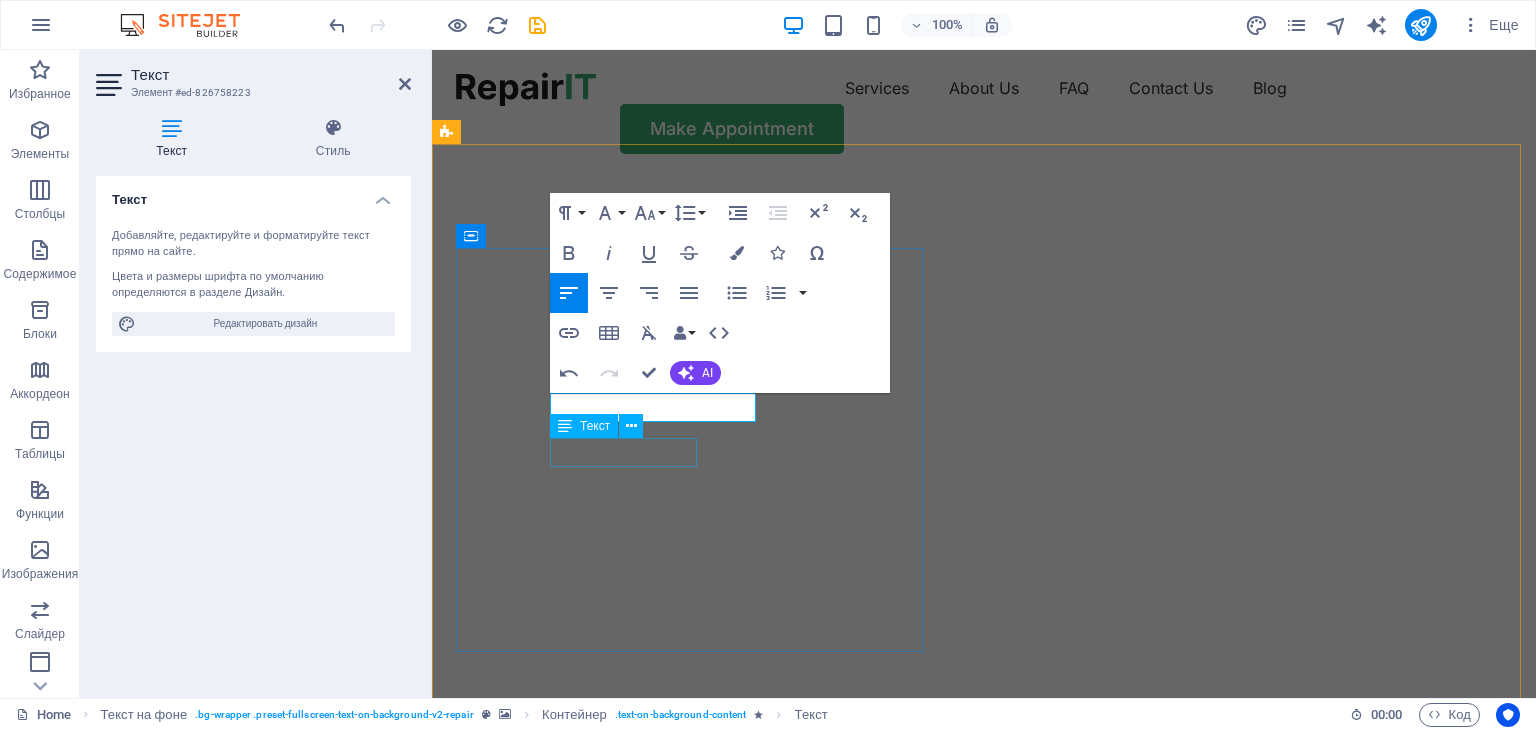 click on "Affordable Prices" at bounding box center (984, 1115) 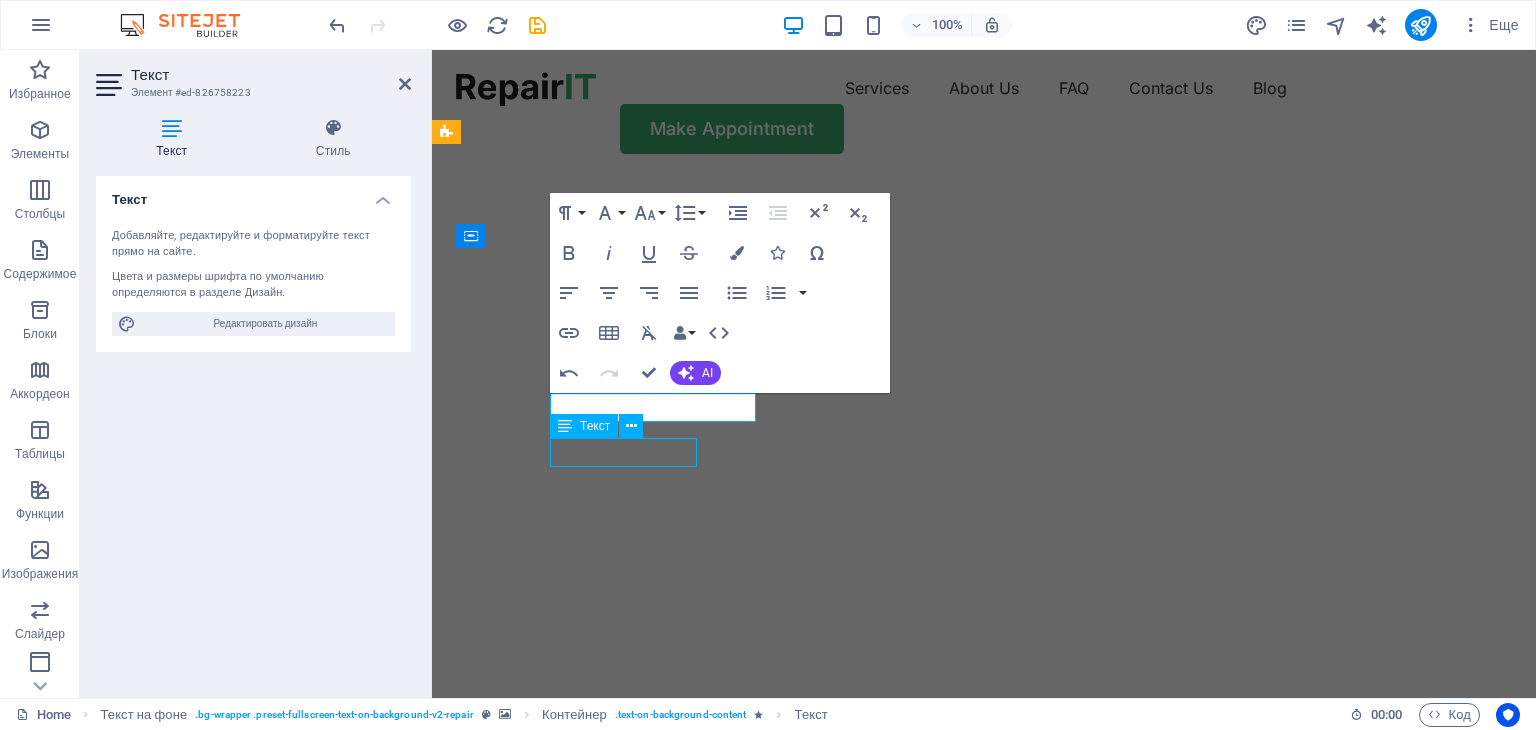 click on "Affordable Prices" at bounding box center [984, 1115] 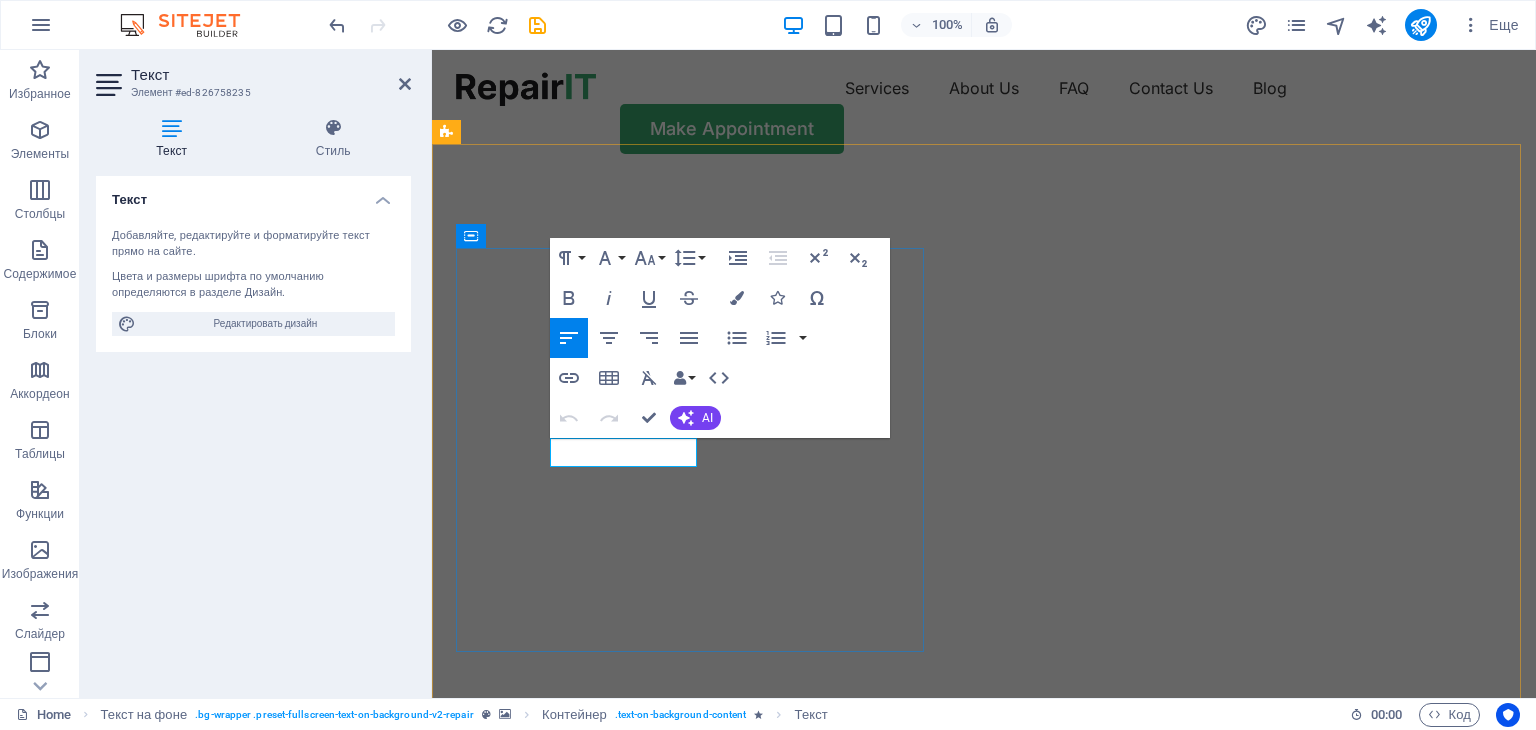 click on "Affordable Prices" at bounding box center (590, 1114) 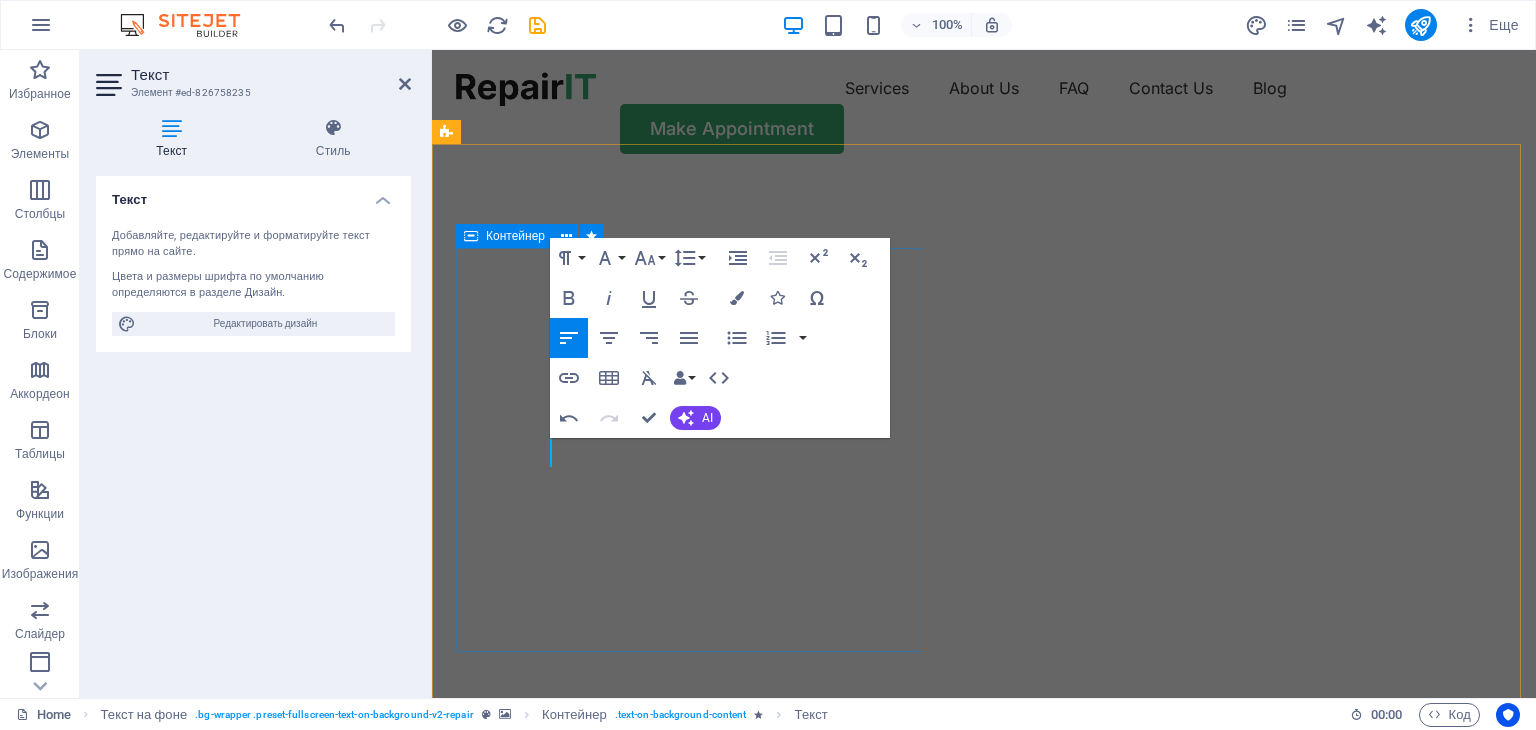 type 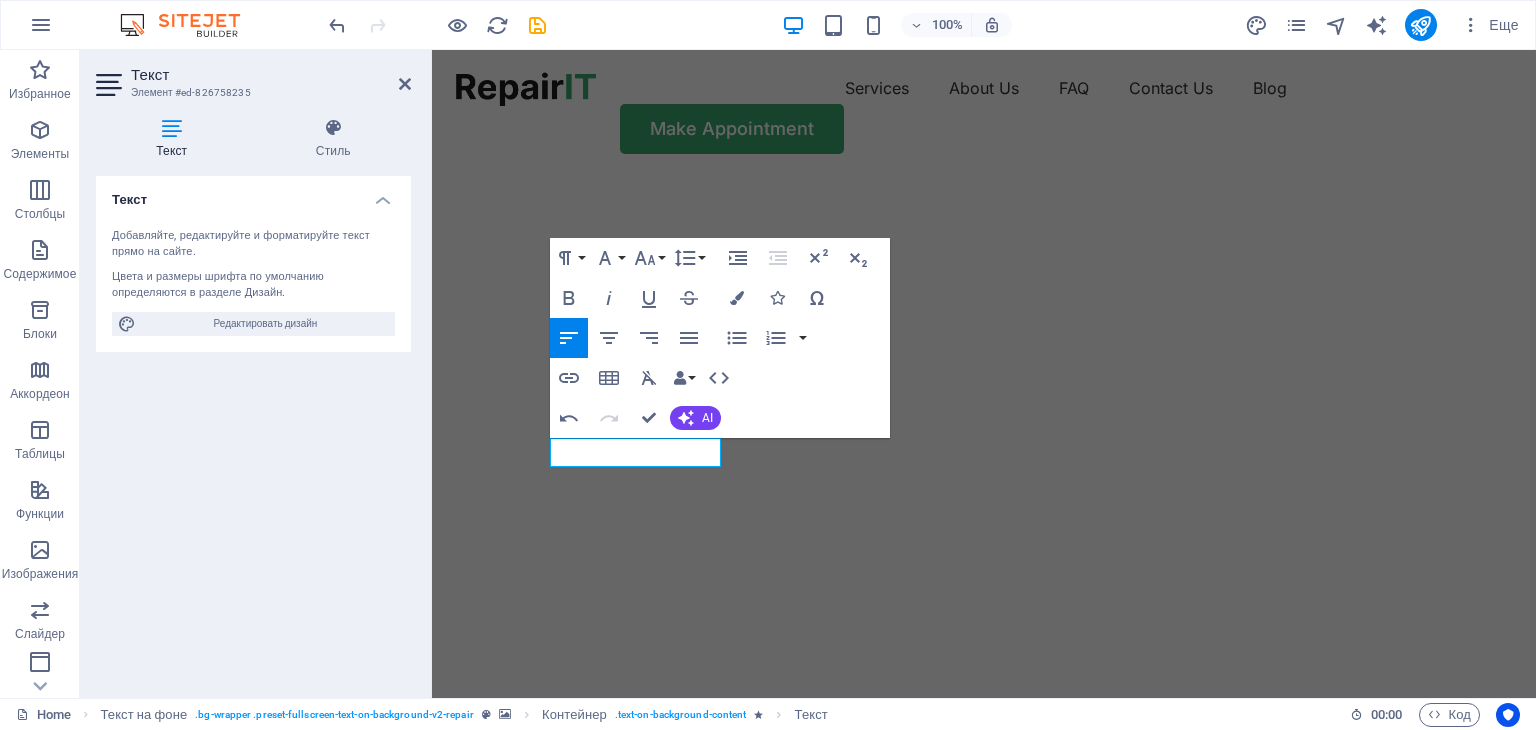 click at bounding box center [-113, 176] 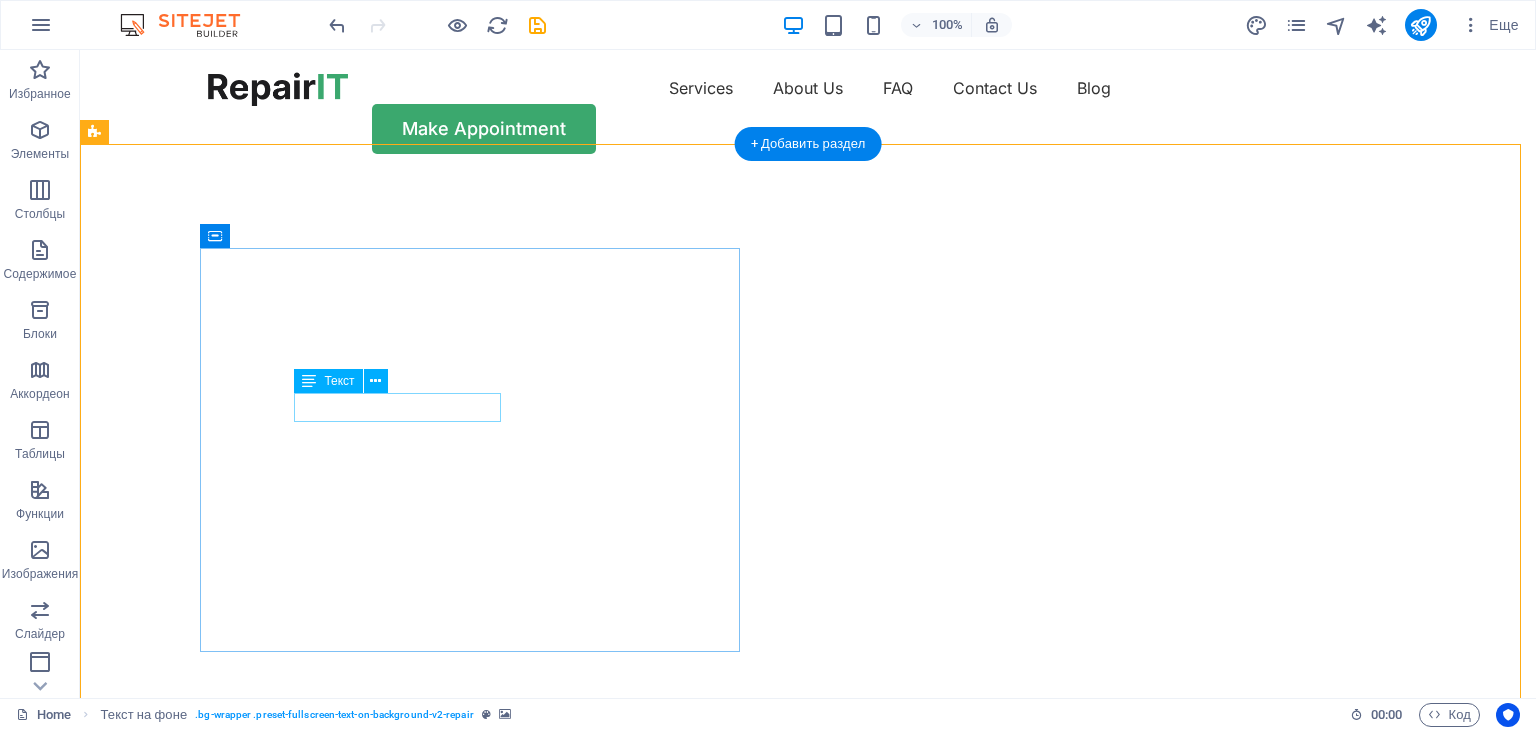 click on "Stabilizatorların İstehsalı" at bounding box center (808, 1009) 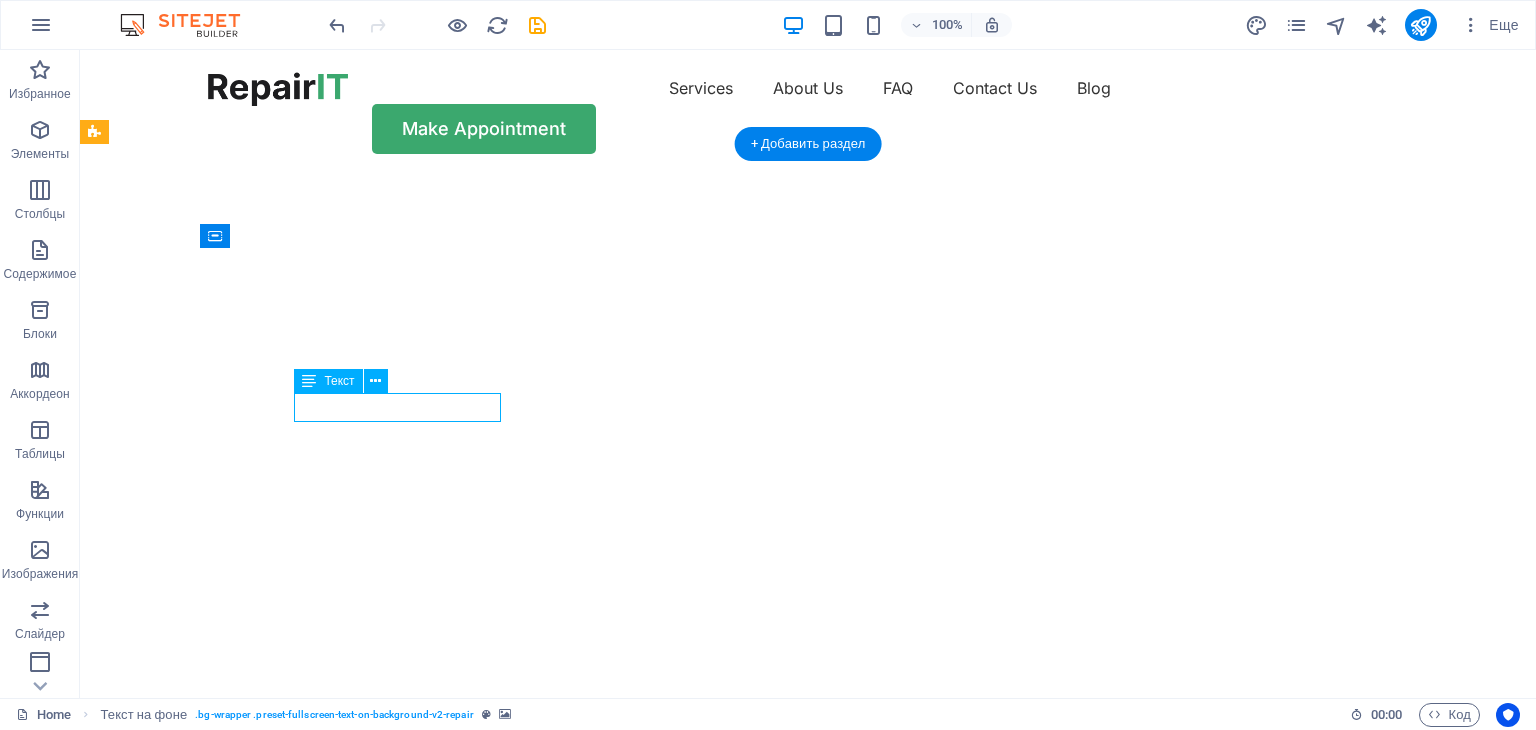 click on "Stabilizatorların İstehsalı" at bounding box center [808, 1009] 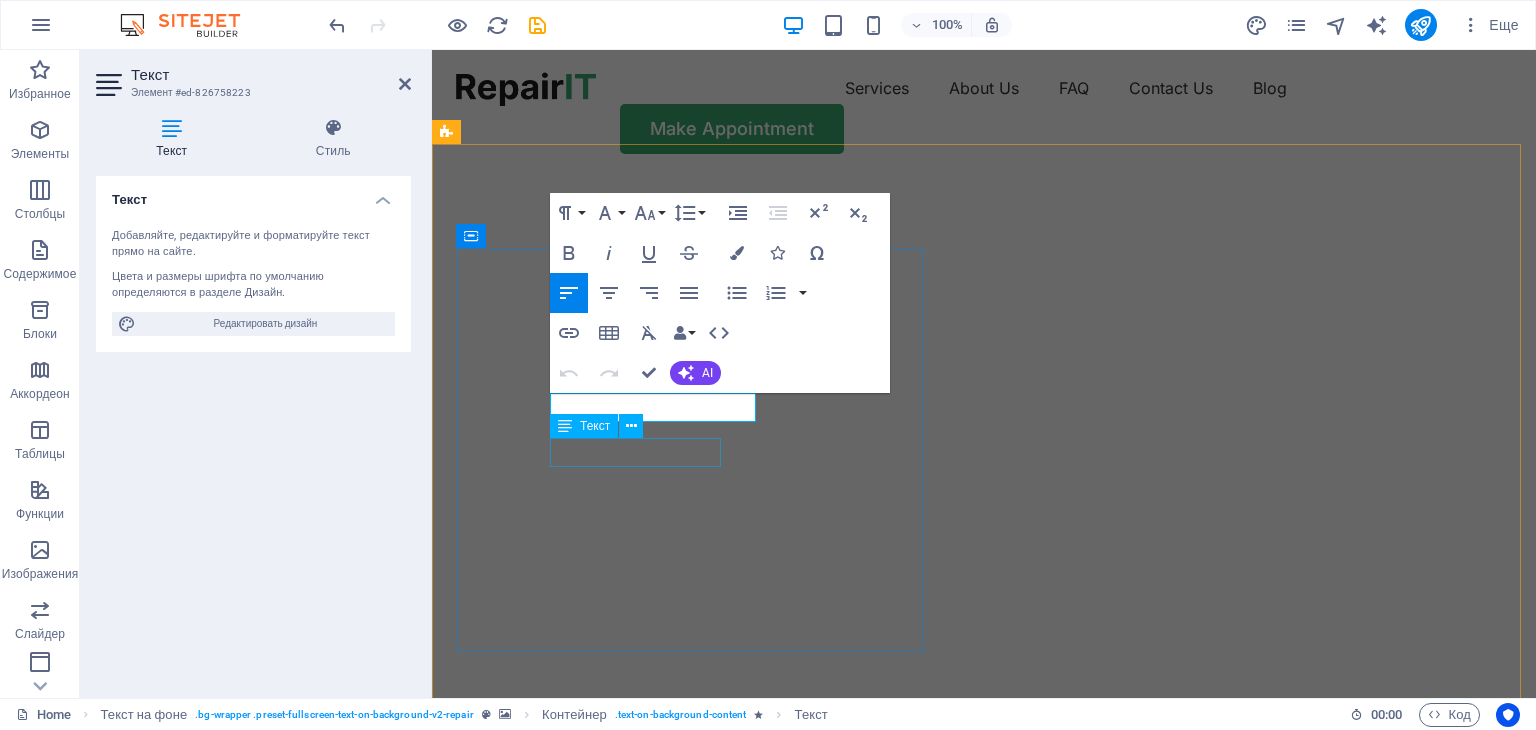 click on "Generatorların satışı" at bounding box center [984, 1115] 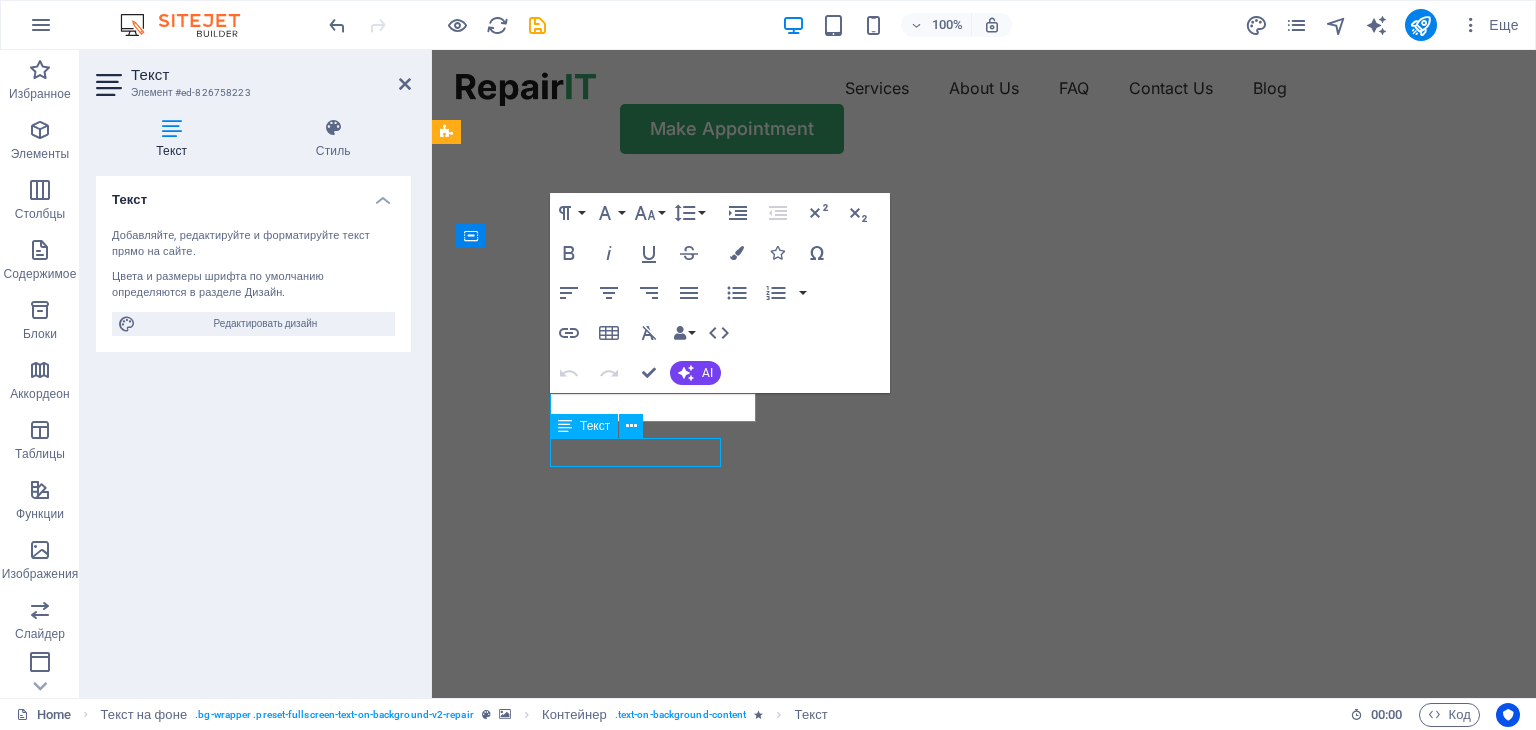 click on "Generatorların satışı" at bounding box center (984, 1115) 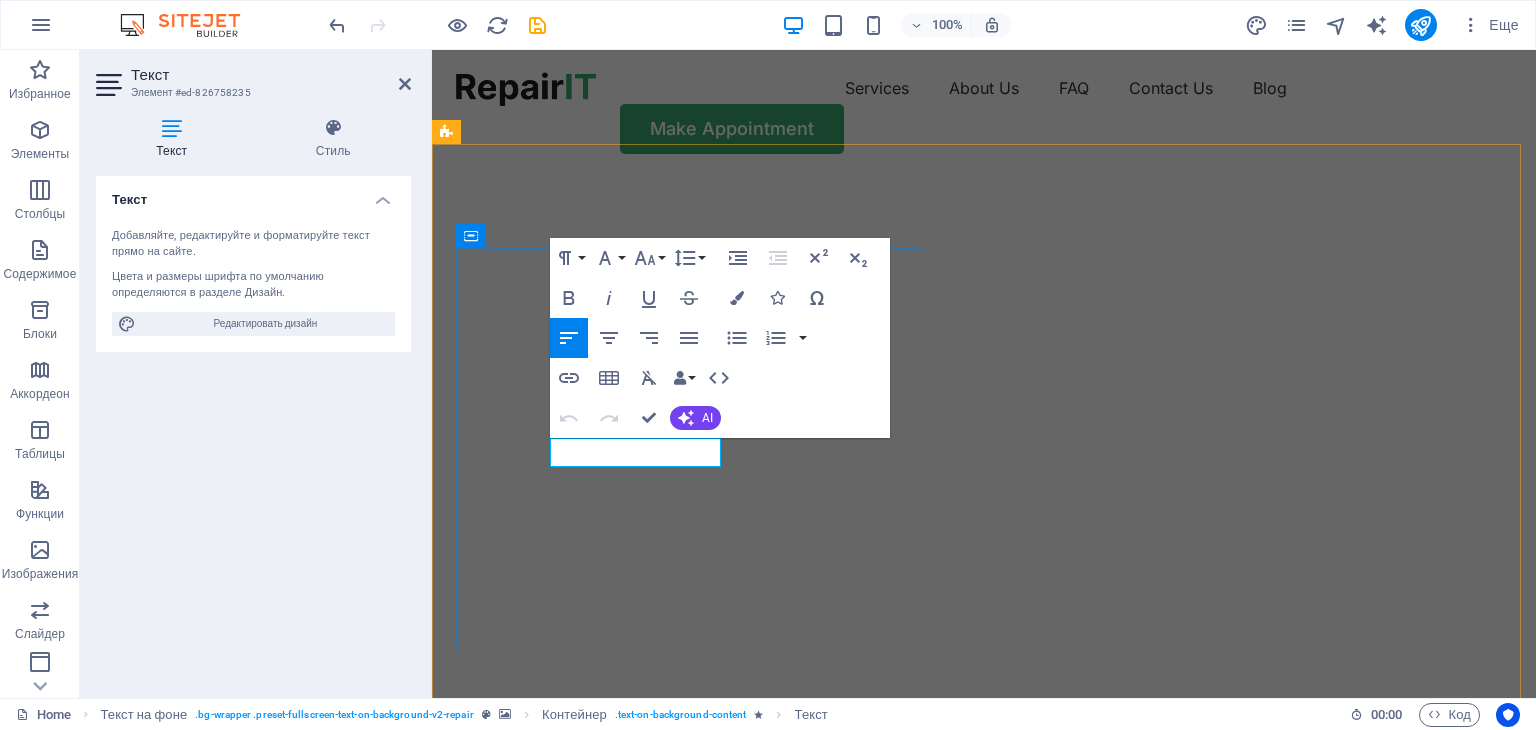 click on "Generatorların satışı" at bounding box center [602, 1114] 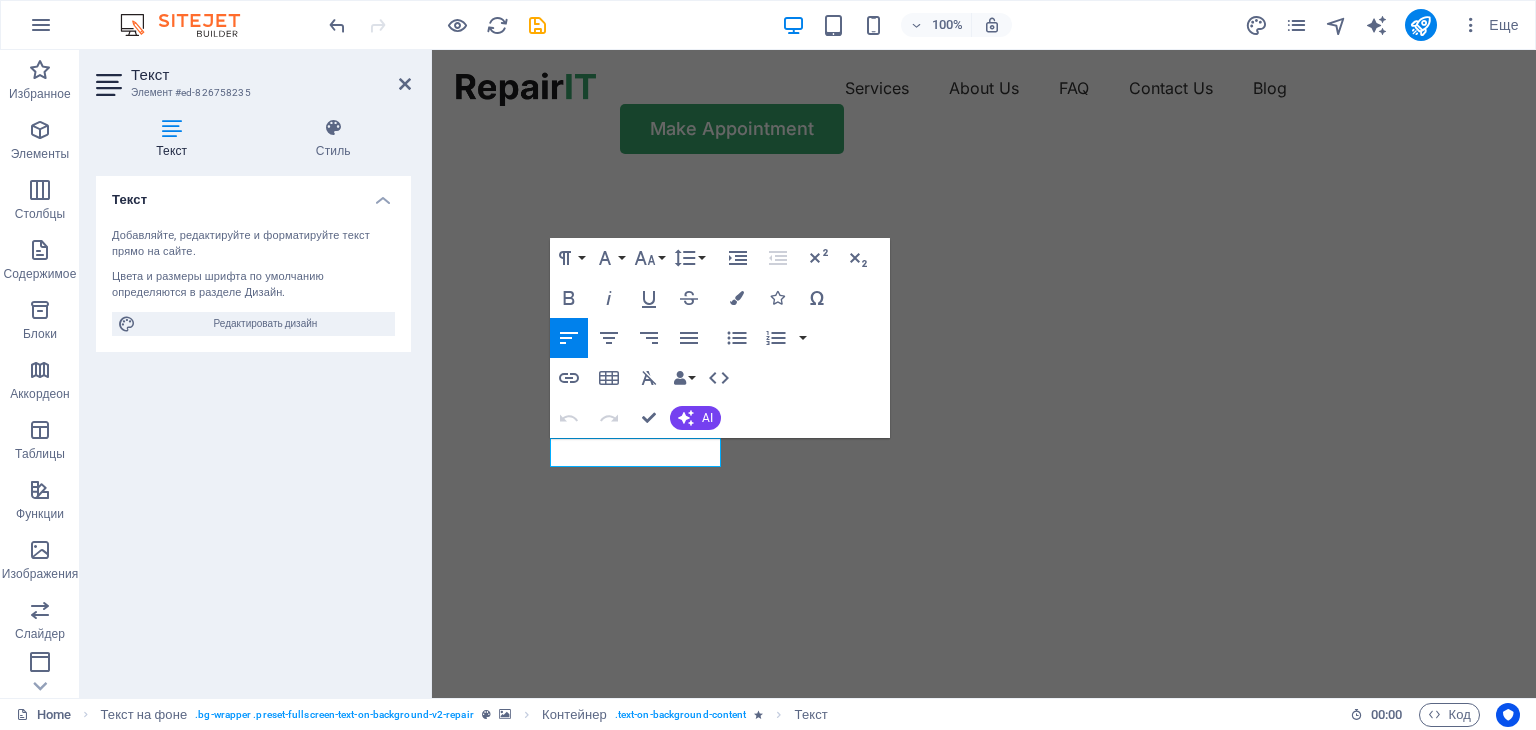 type 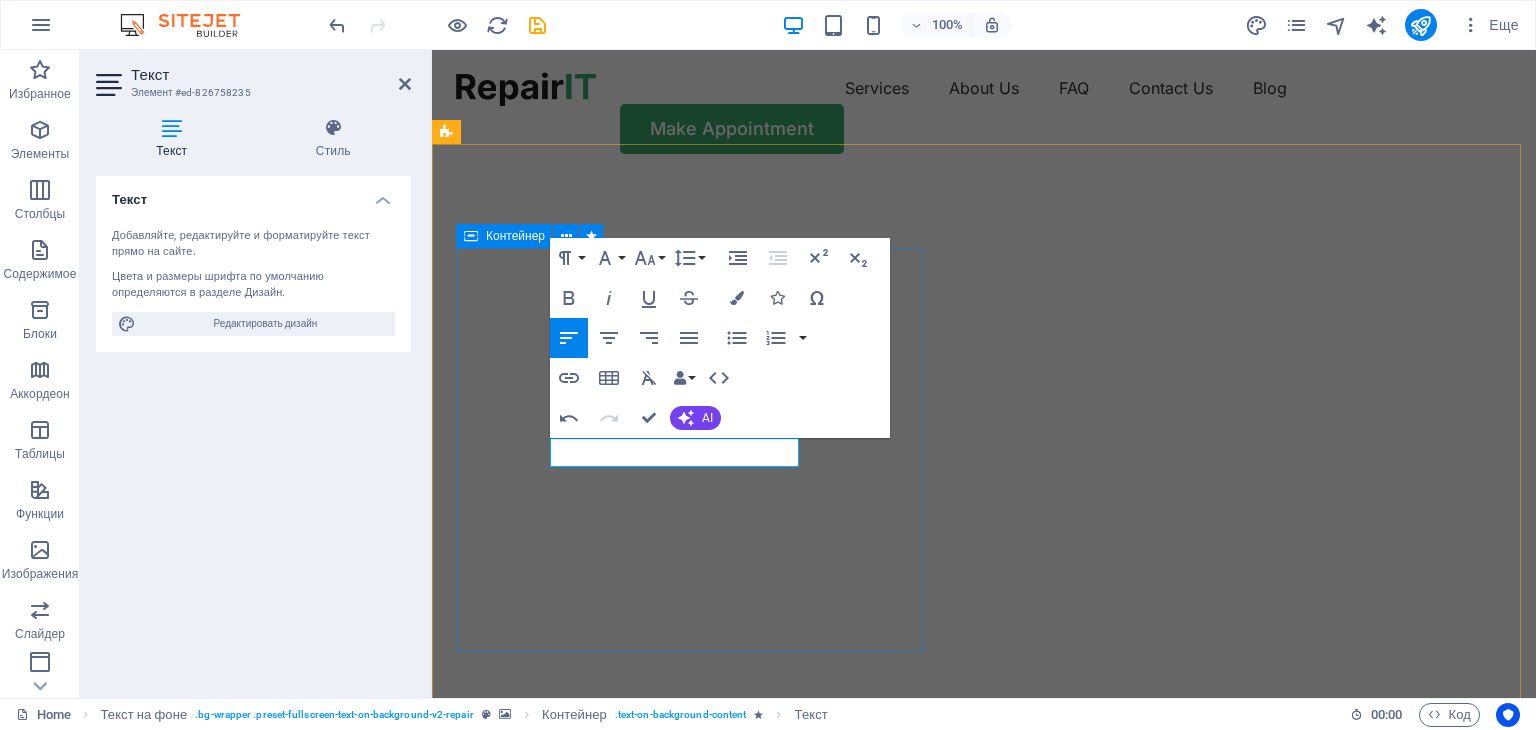click on "AZSET MMC Stabilizatorların İstehsalı Generatorların satışı və təmiri Fast repairs Make Appointment" at bounding box center (984, 1082) 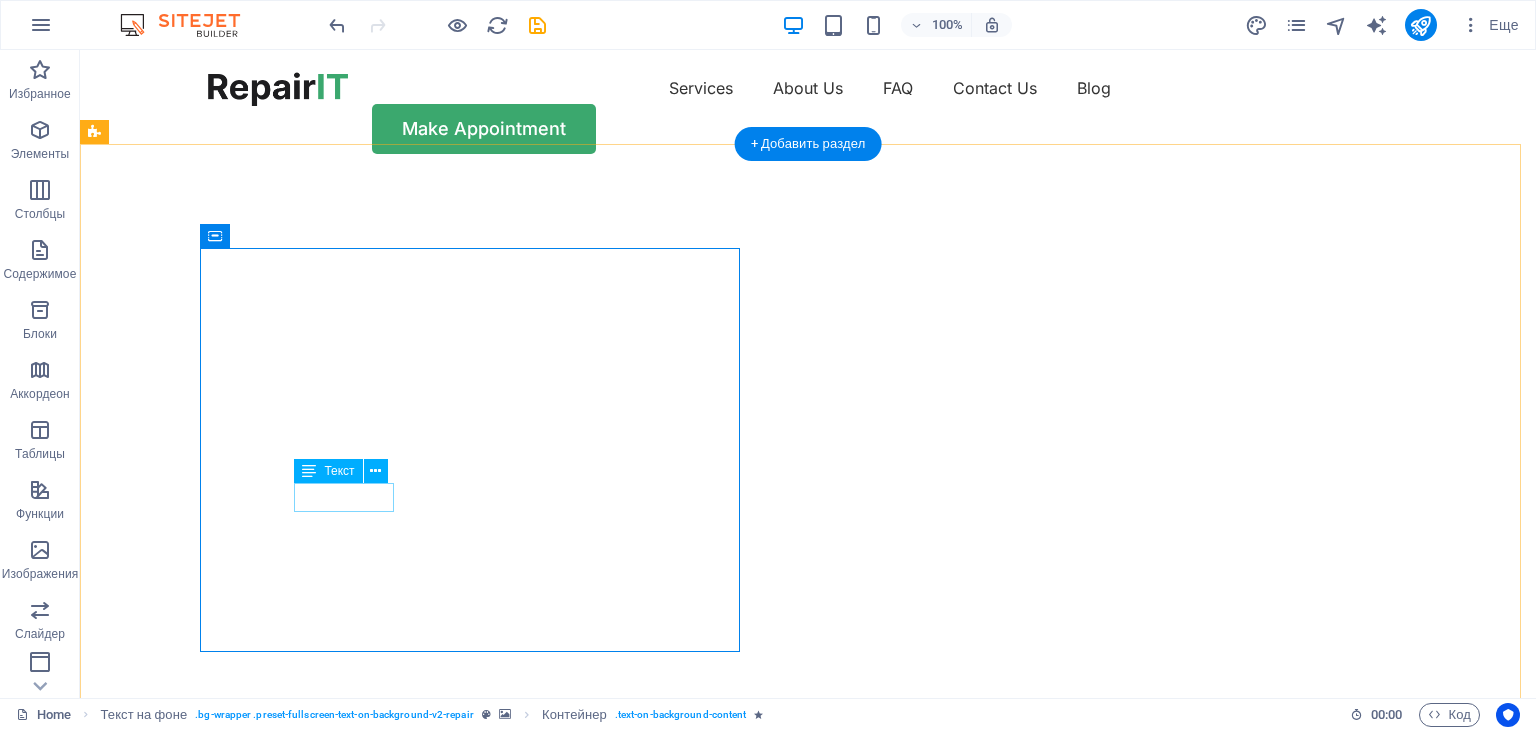 click on "Fast repairs" at bounding box center (808, 1221) 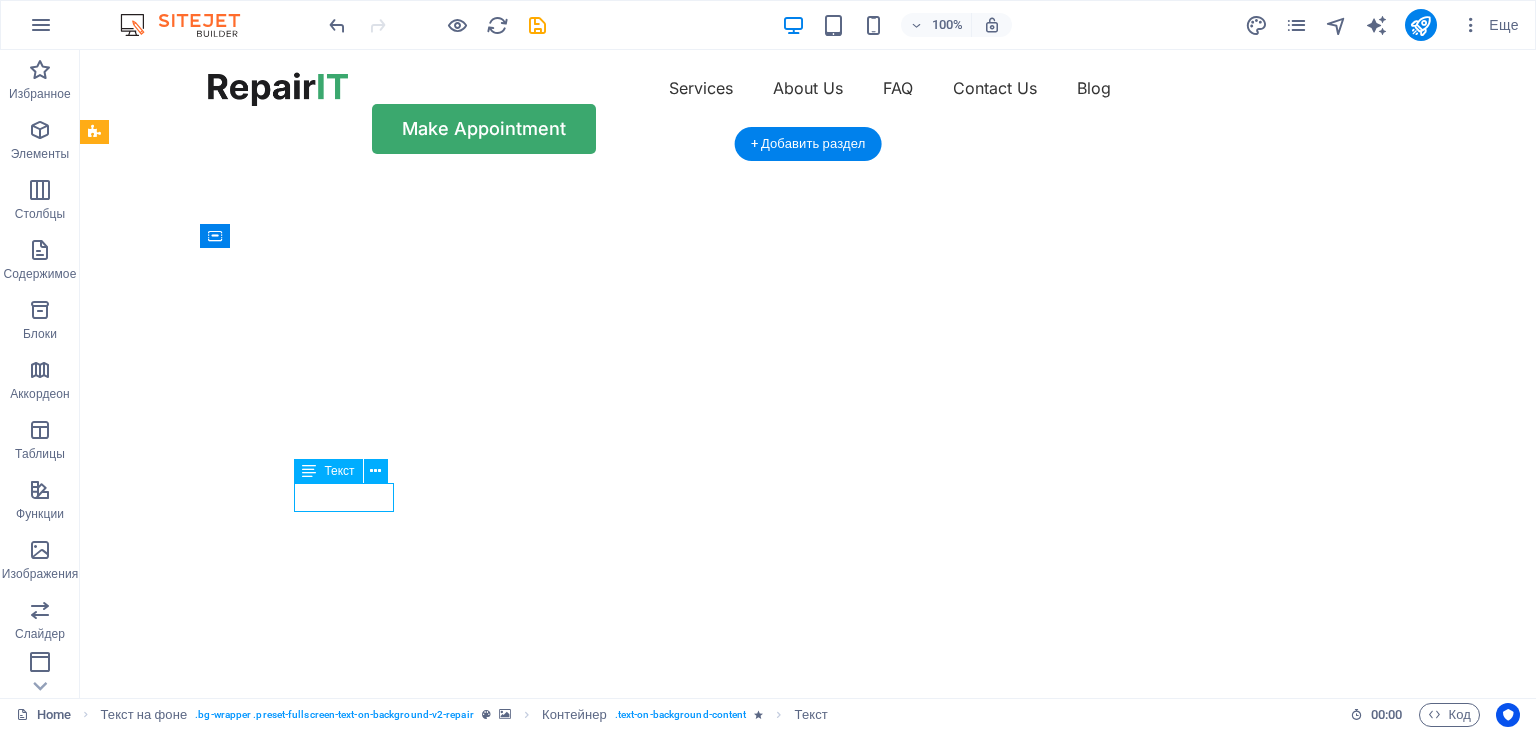 click on "Fast repairs" at bounding box center [808, 1221] 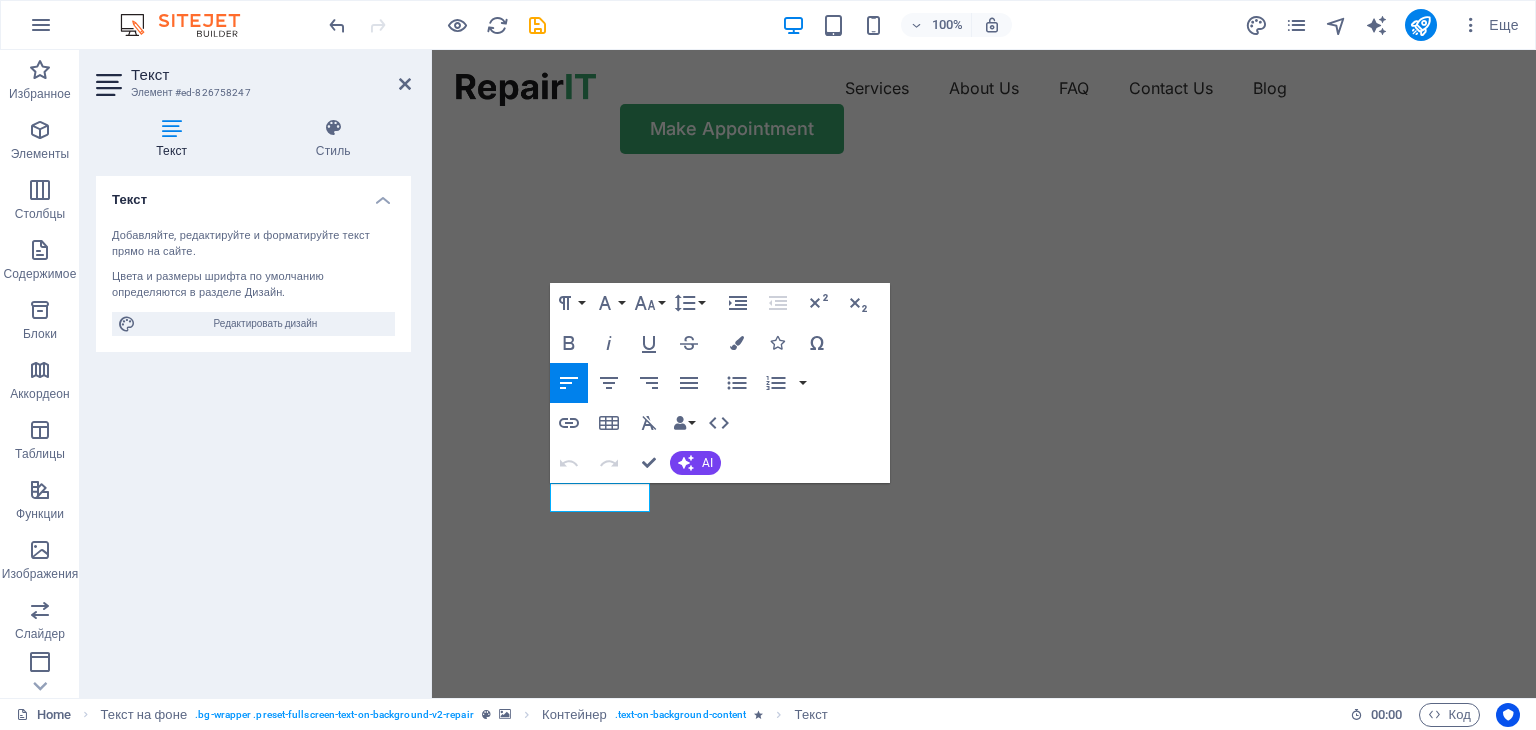 click at bounding box center [-113, 176] 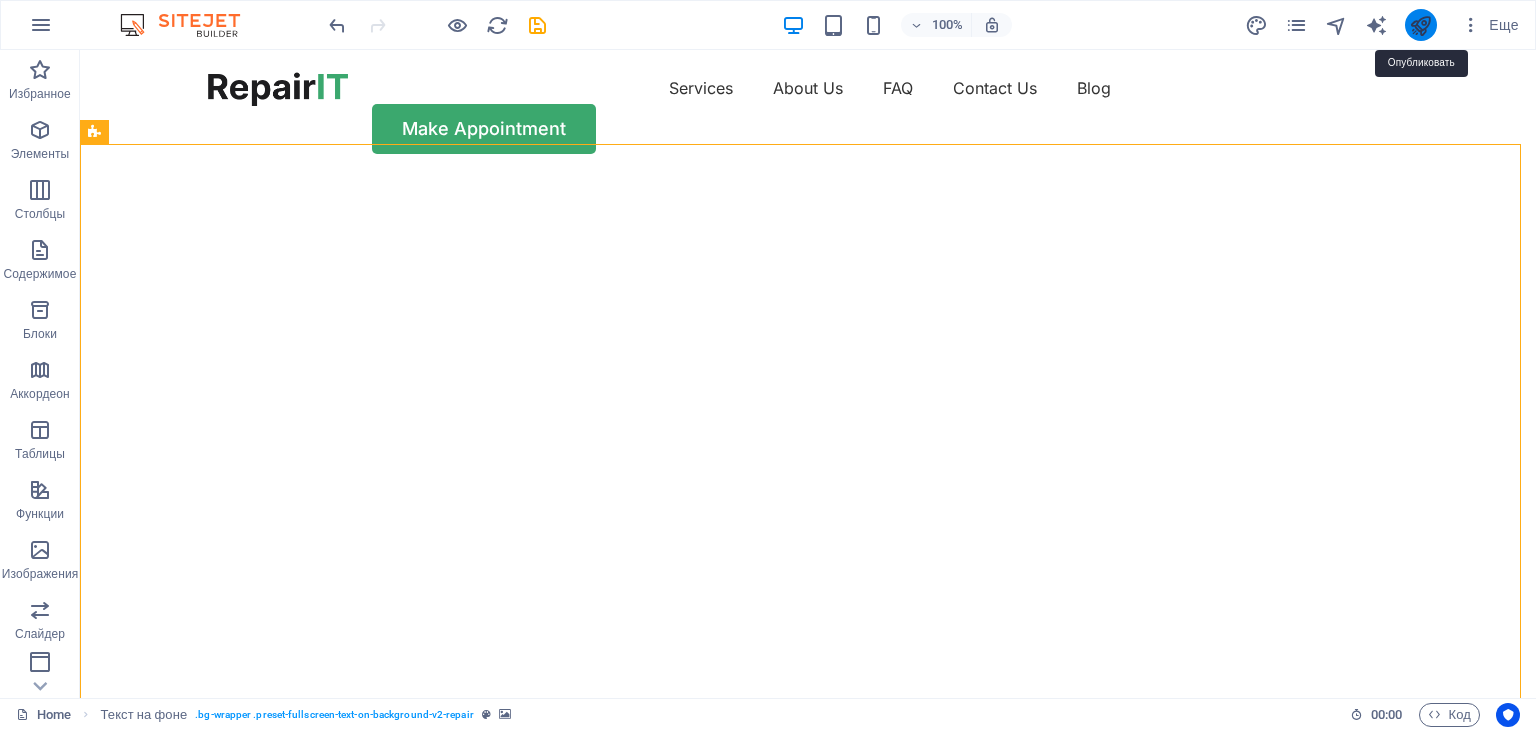 click at bounding box center (1420, 25) 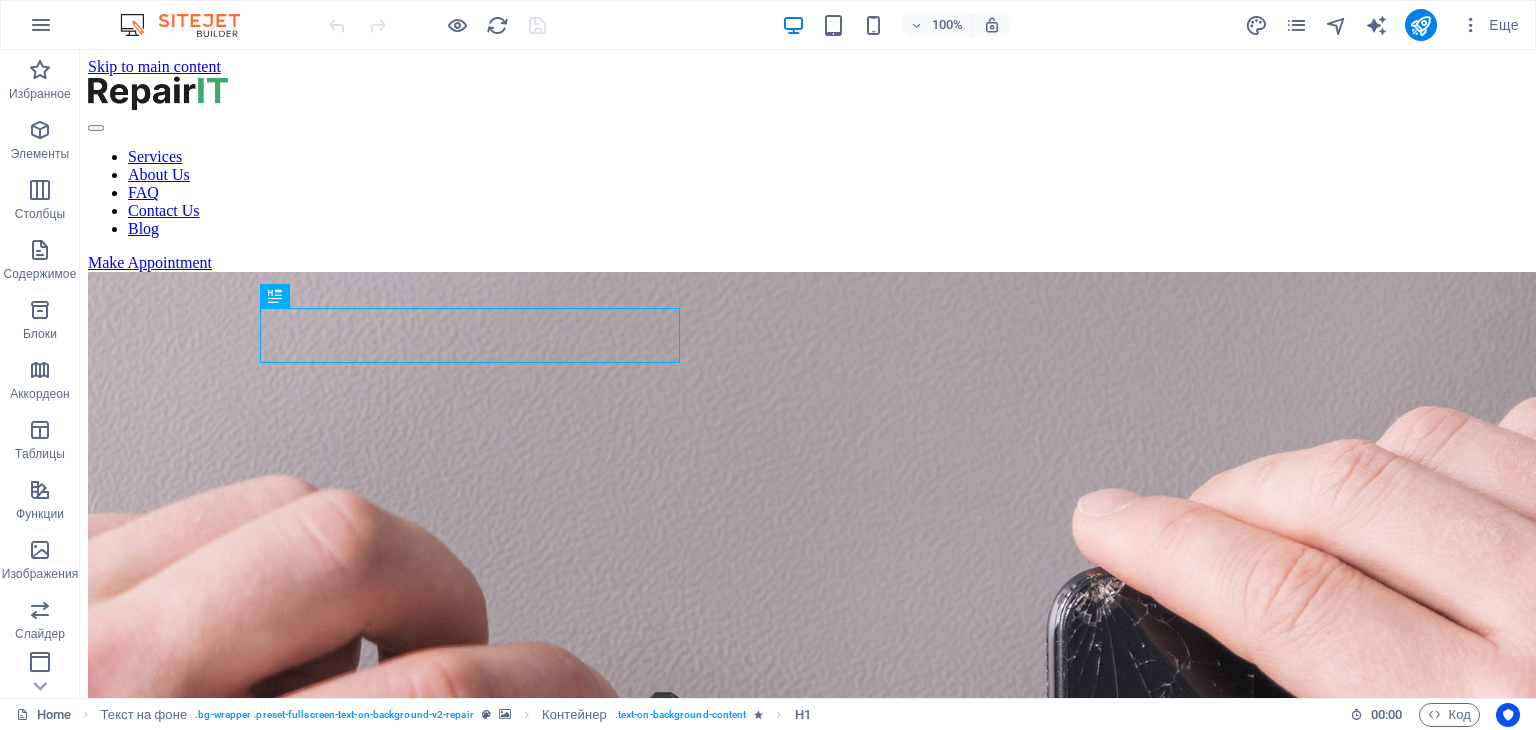 scroll, scrollTop: 0, scrollLeft: 0, axis: both 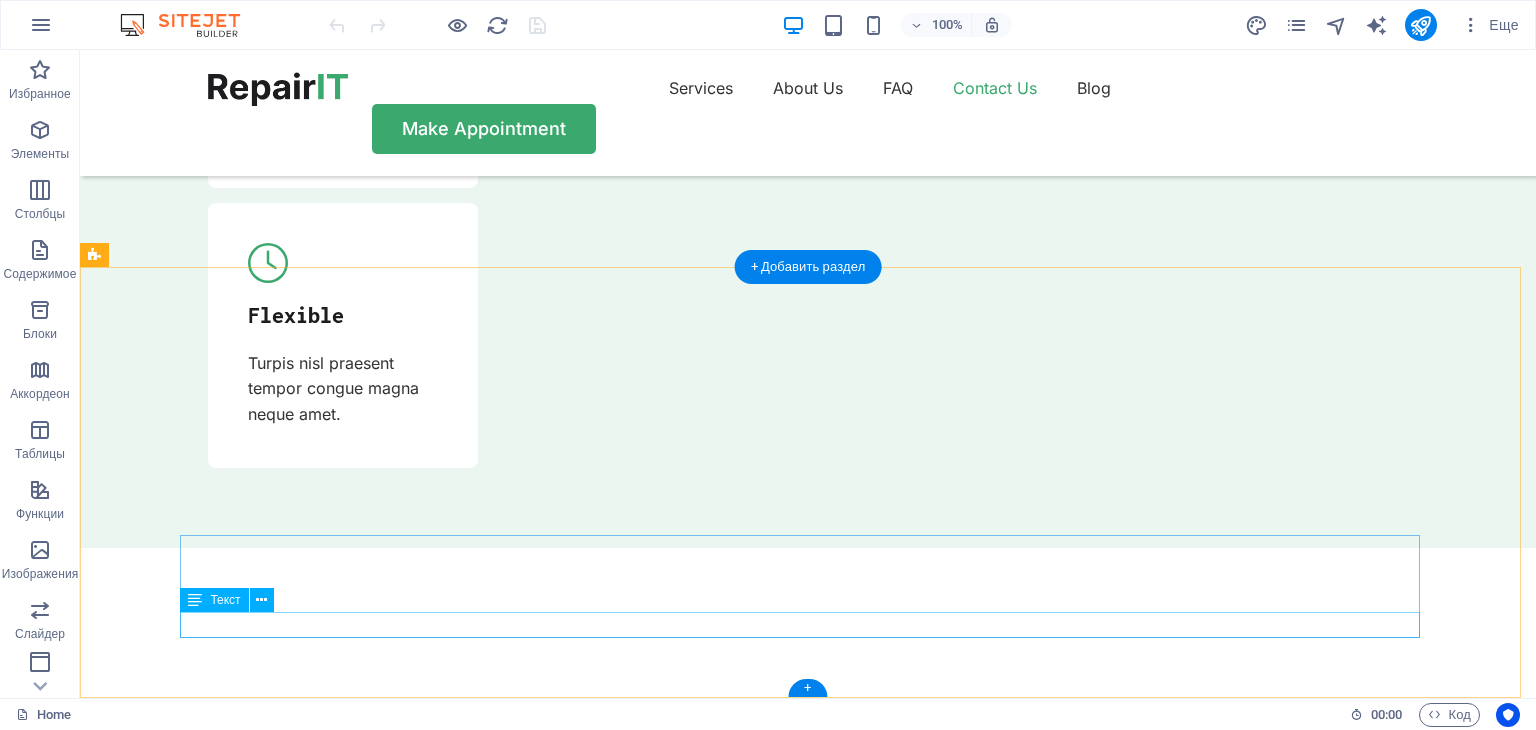 click on "Copyright   2024  azset.az" at bounding box center (704, 8778) 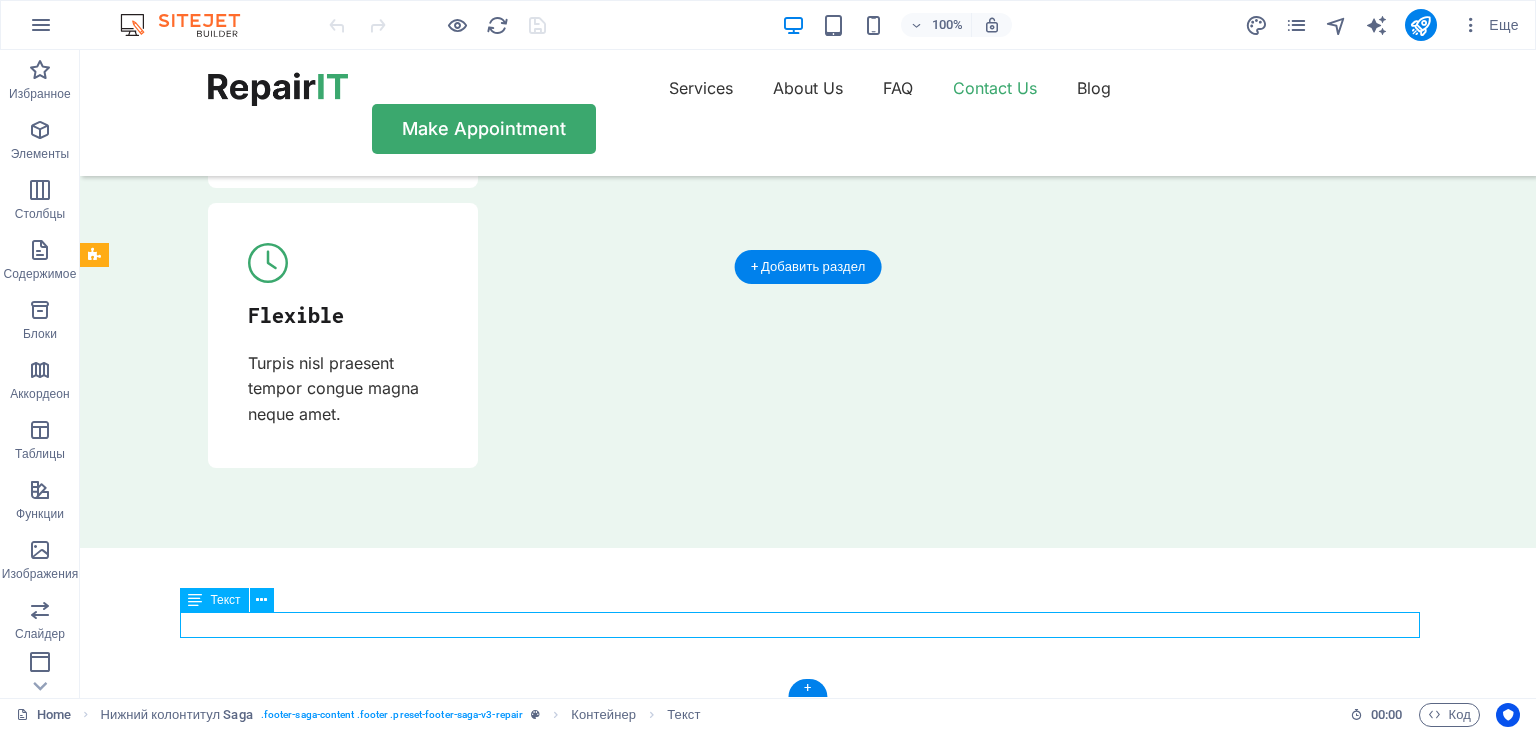 click on "Copyright   2024  azset.az" at bounding box center [704, 8778] 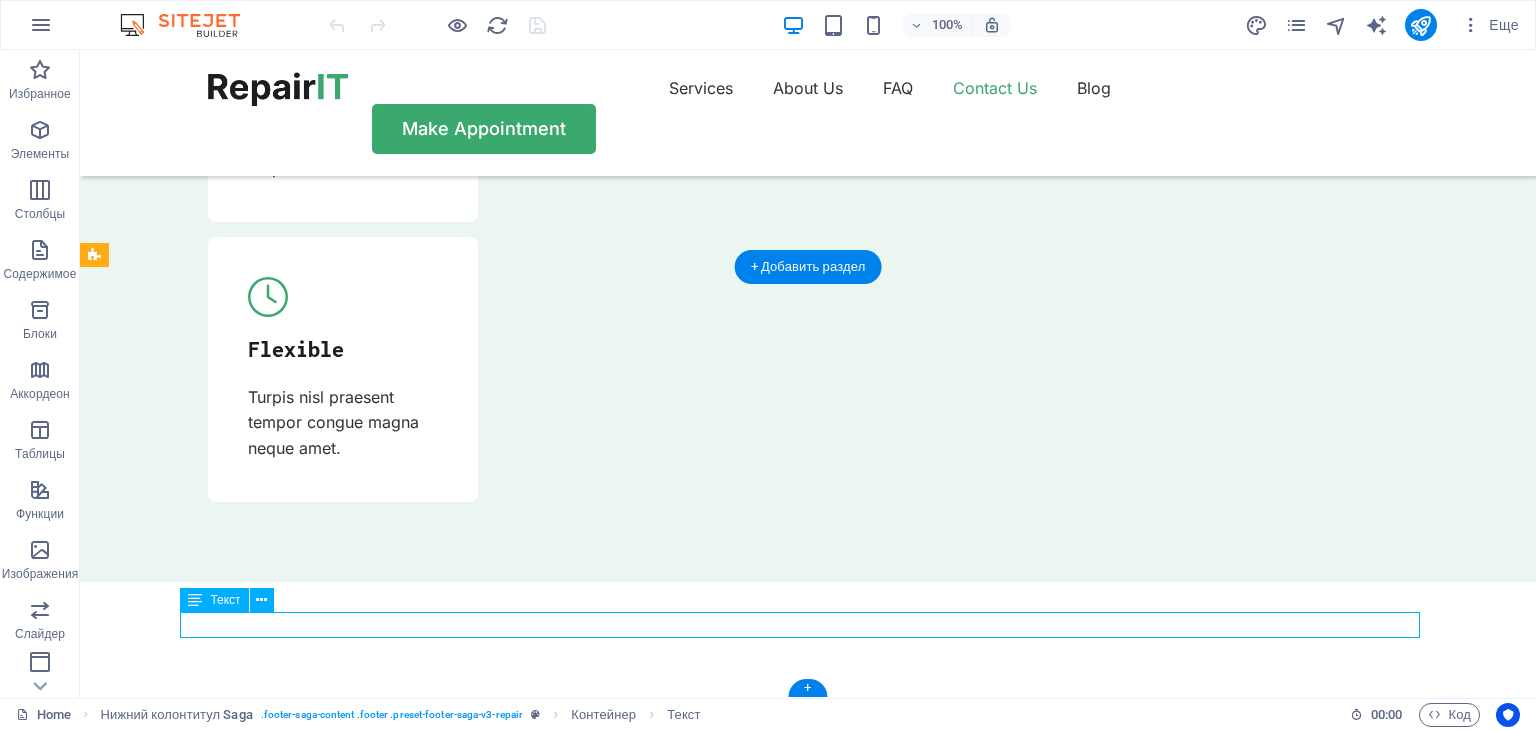 scroll, scrollTop: 6909, scrollLeft: 0, axis: vertical 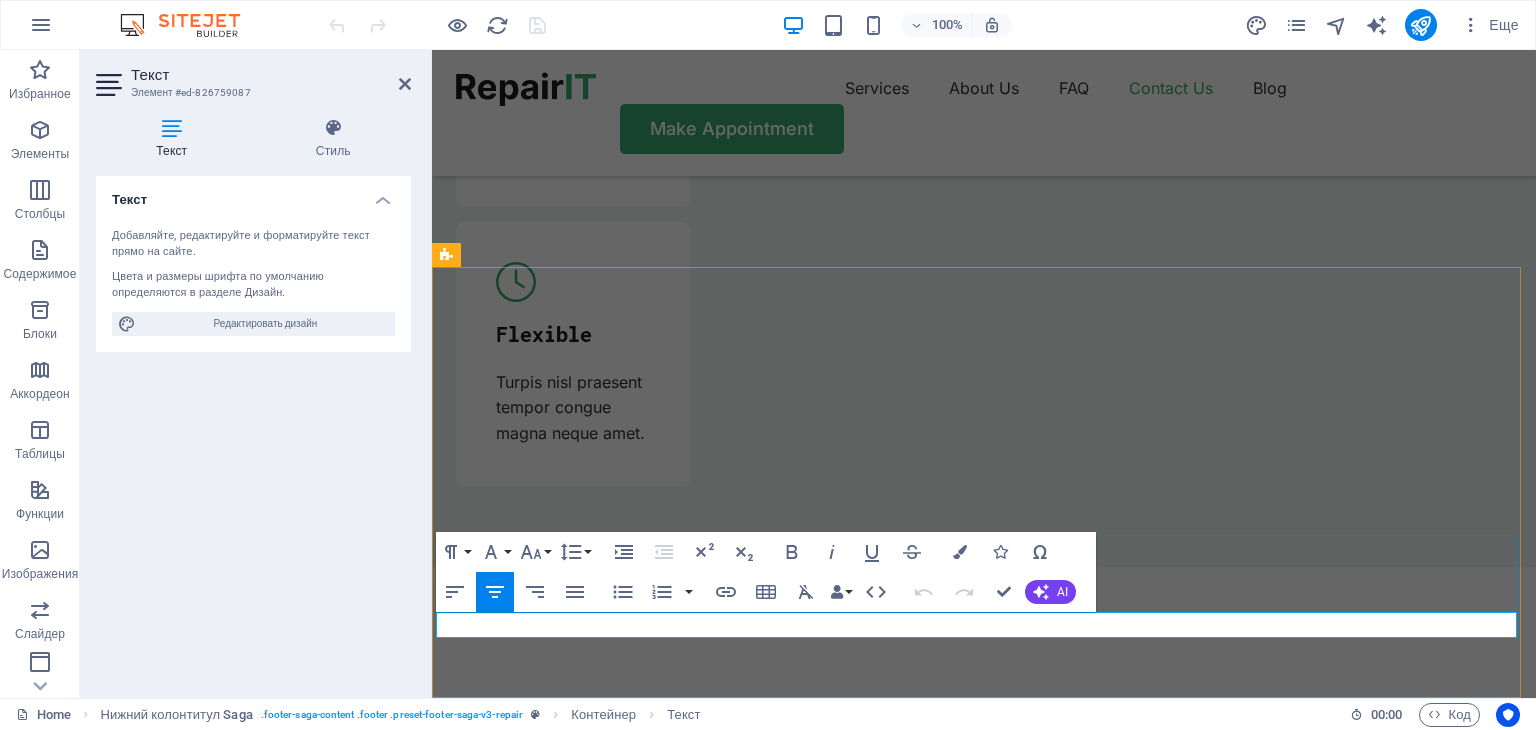 click on "Copyright   2024  azset.az" at bounding box center (984, 8746) 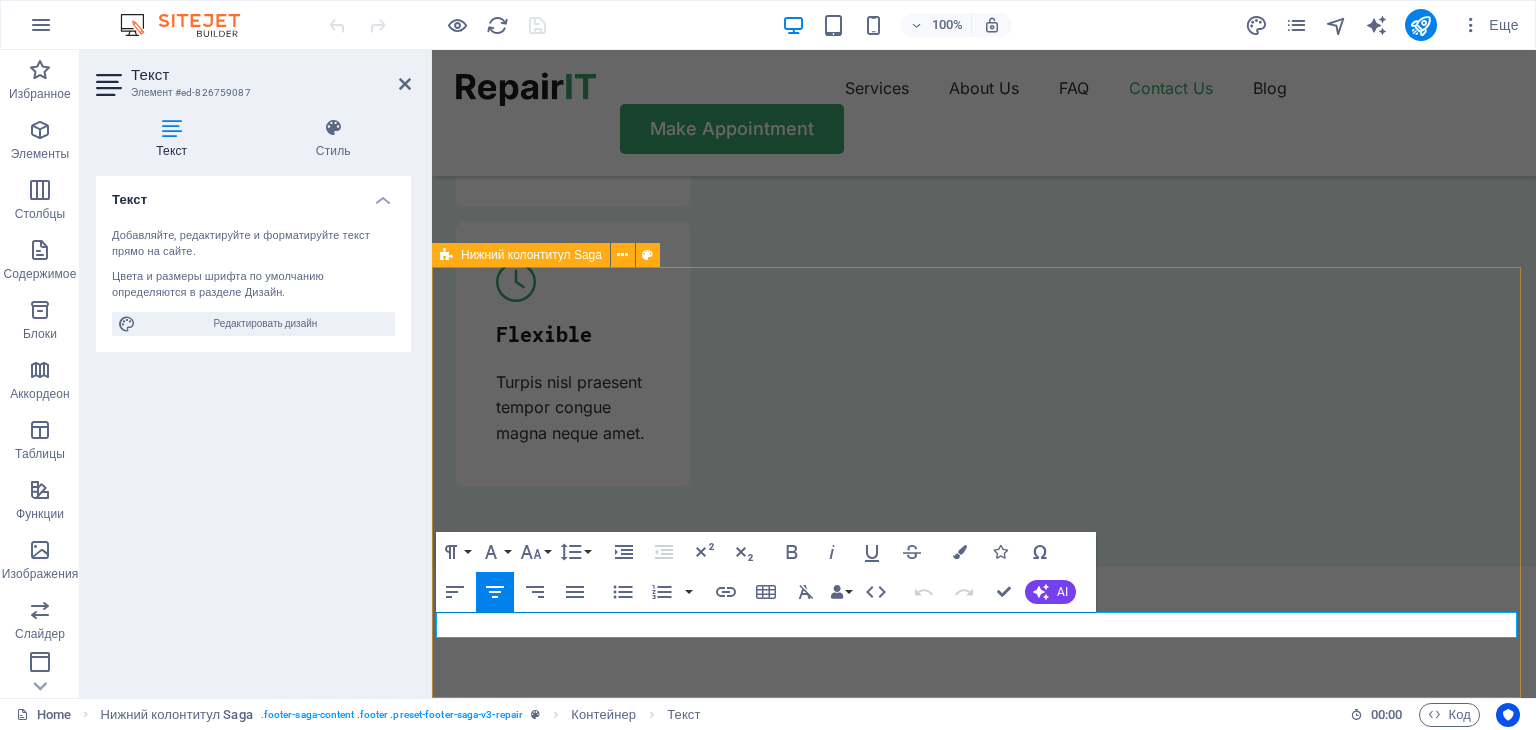 type 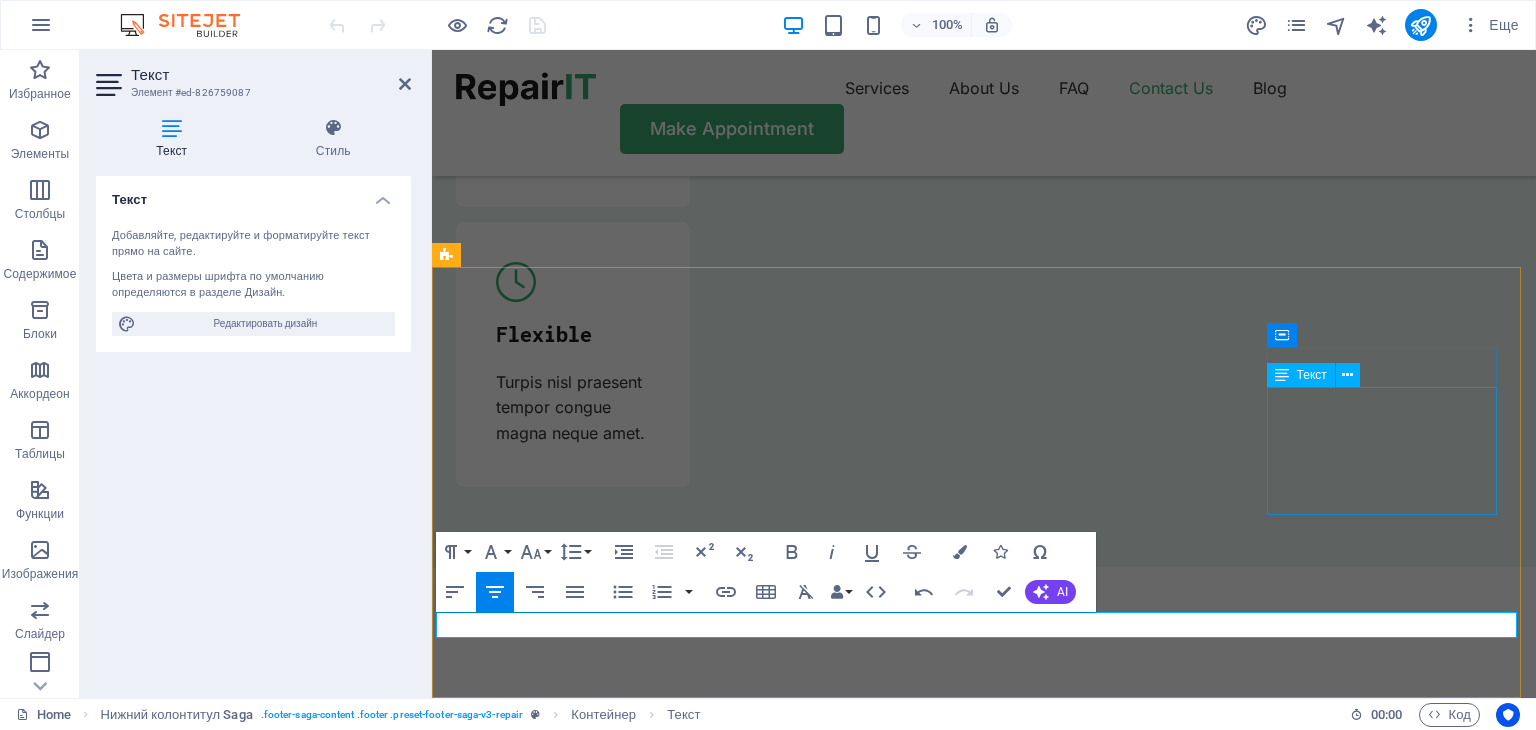 click on "Our Support and Sales team is available 24 /7 to answer your queries
[PHONE]
[EMAIL]" at bounding box center (573, 8572) 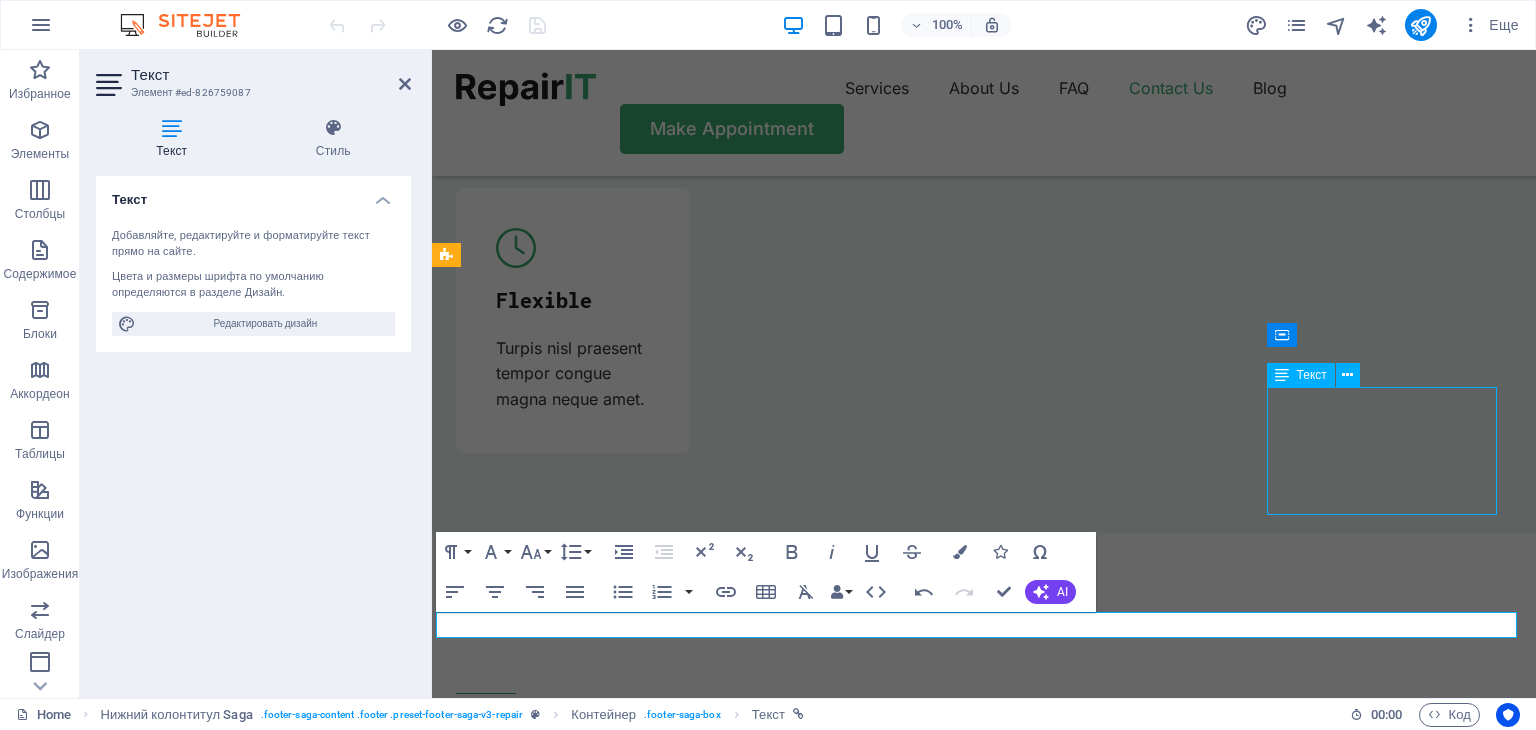 scroll, scrollTop: 6850, scrollLeft: 0, axis: vertical 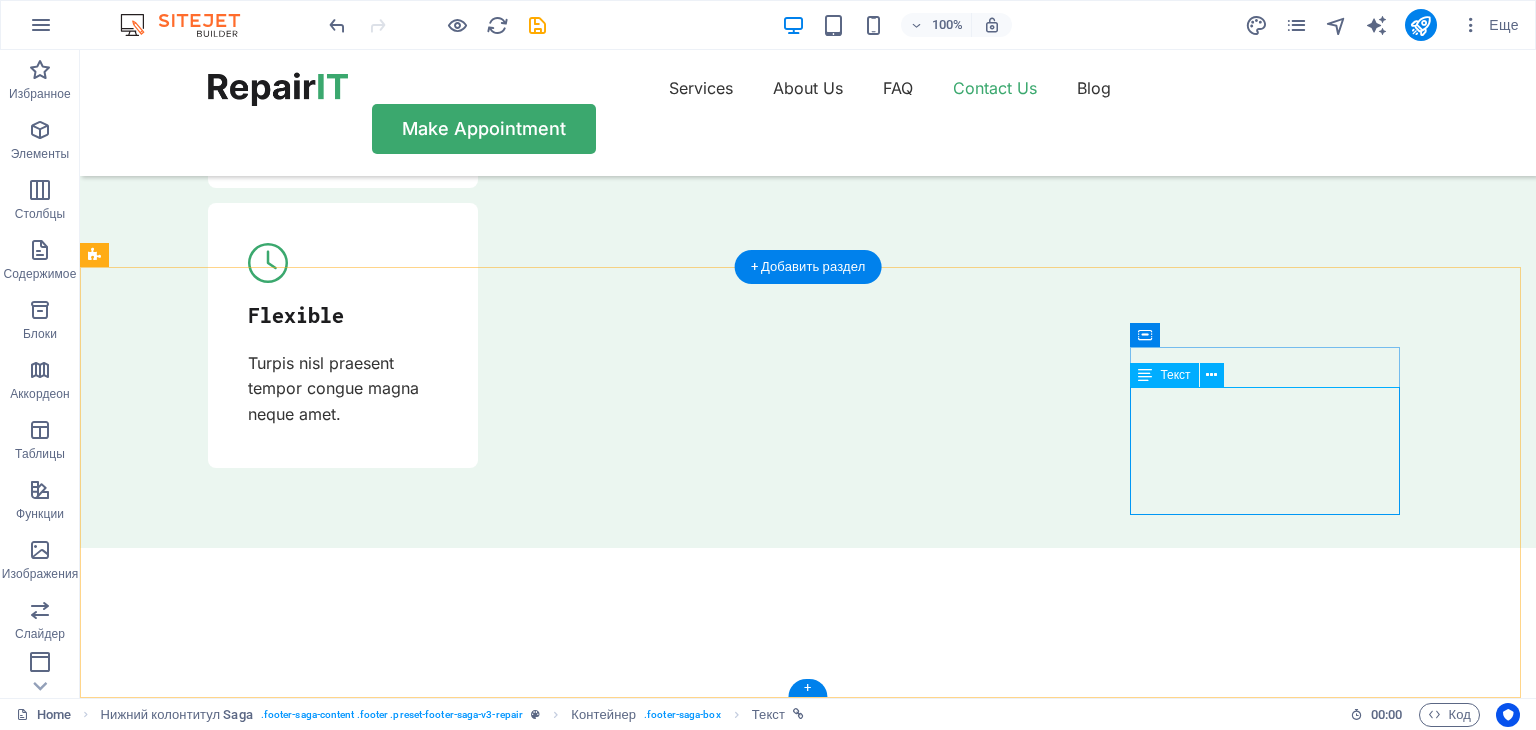 click on "Our Support and Sales team is available 24 /7 to answer your queries
[PHONE]
[EMAIL]" at bounding box center [239, 8604] 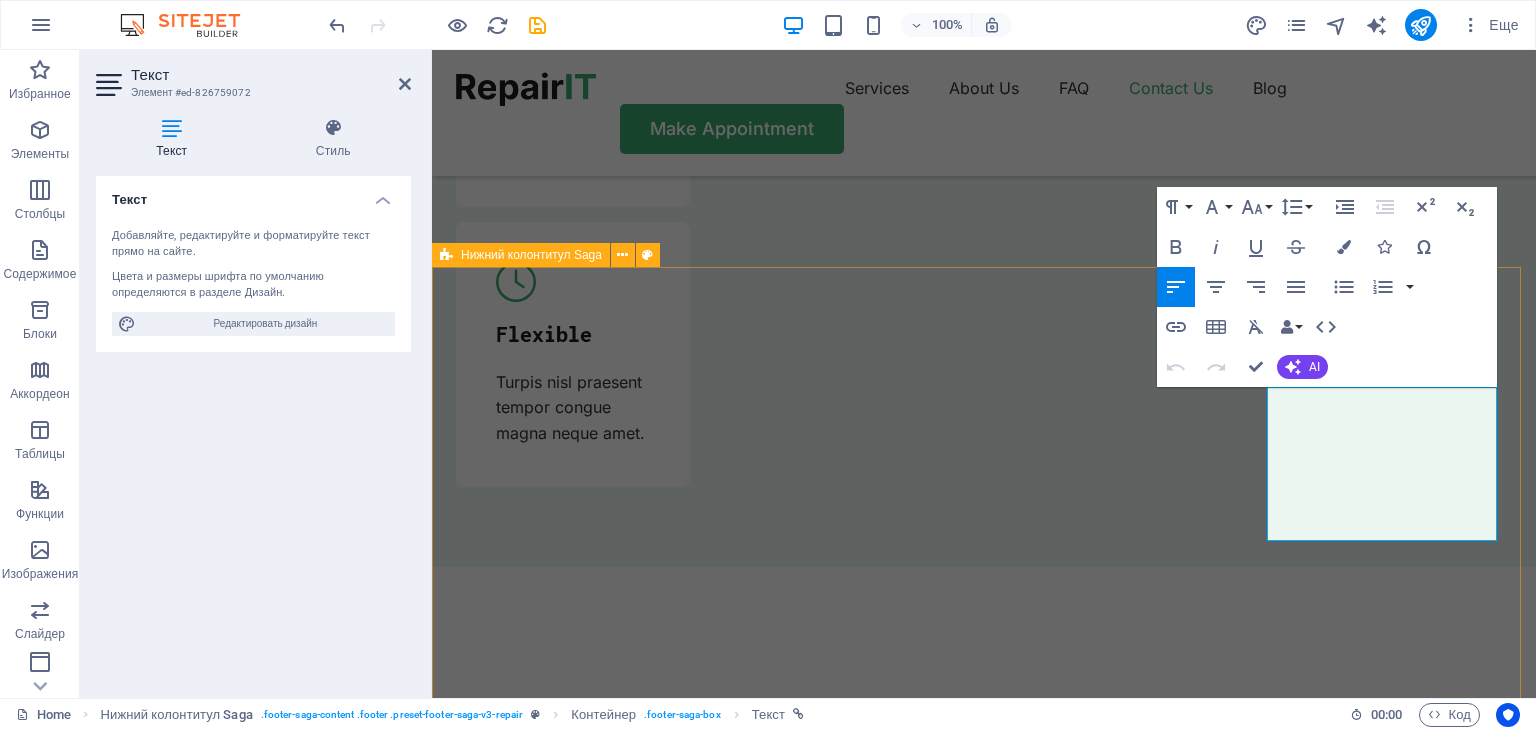 drag, startPoint x: 1373, startPoint y: 473, endPoint x: 1263, endPoint y: 470, distance: 110.0409 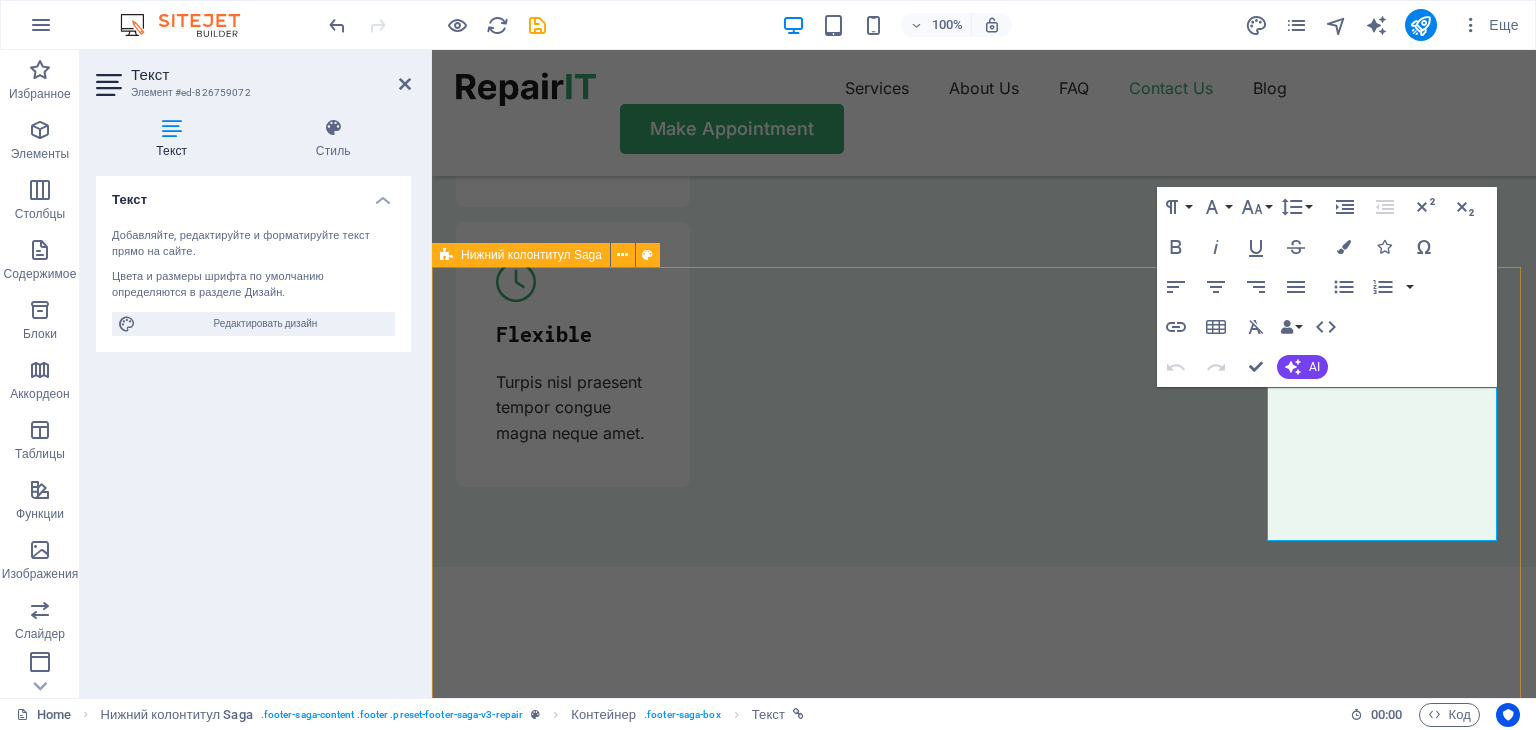 type 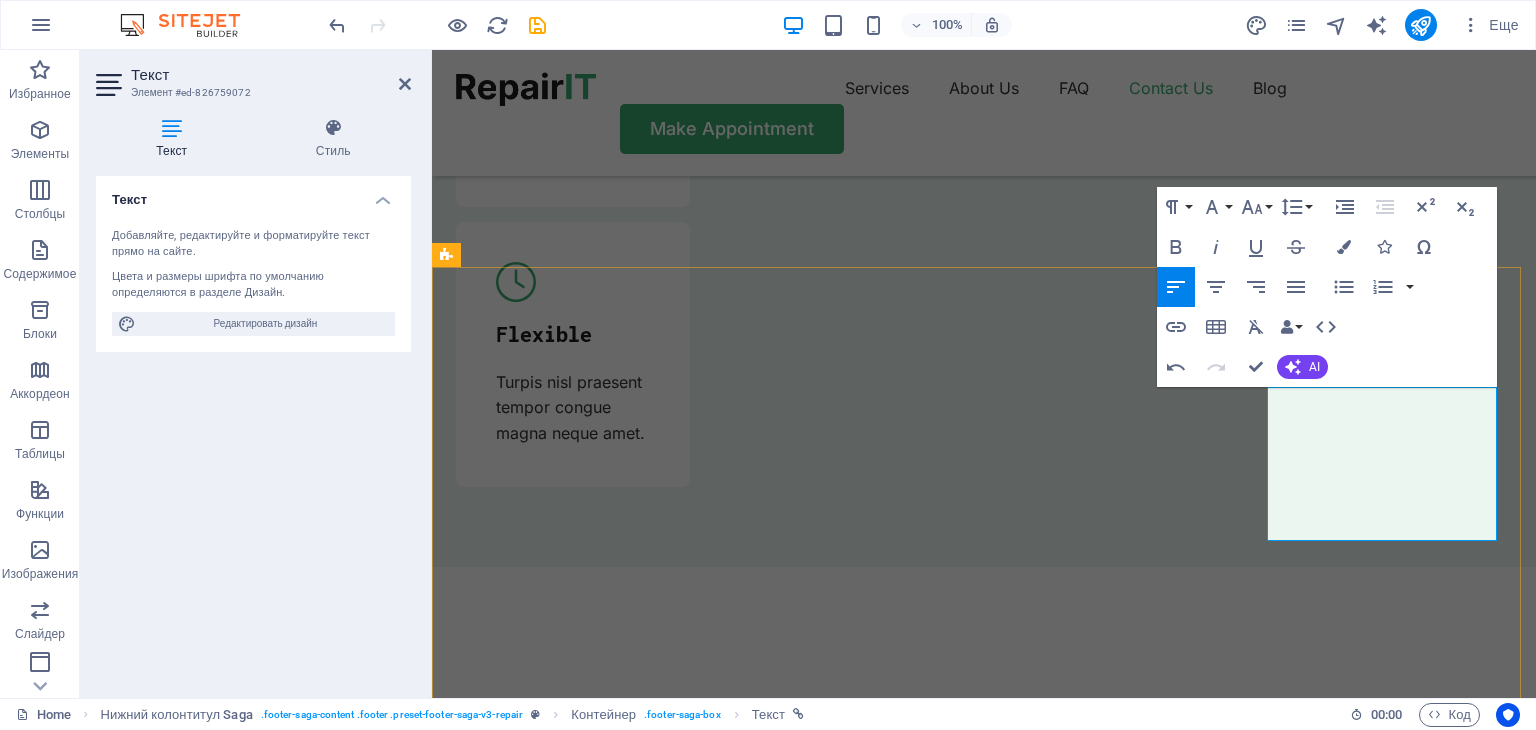 click on "[EMAIL]" at bounding box center [486, 8623] 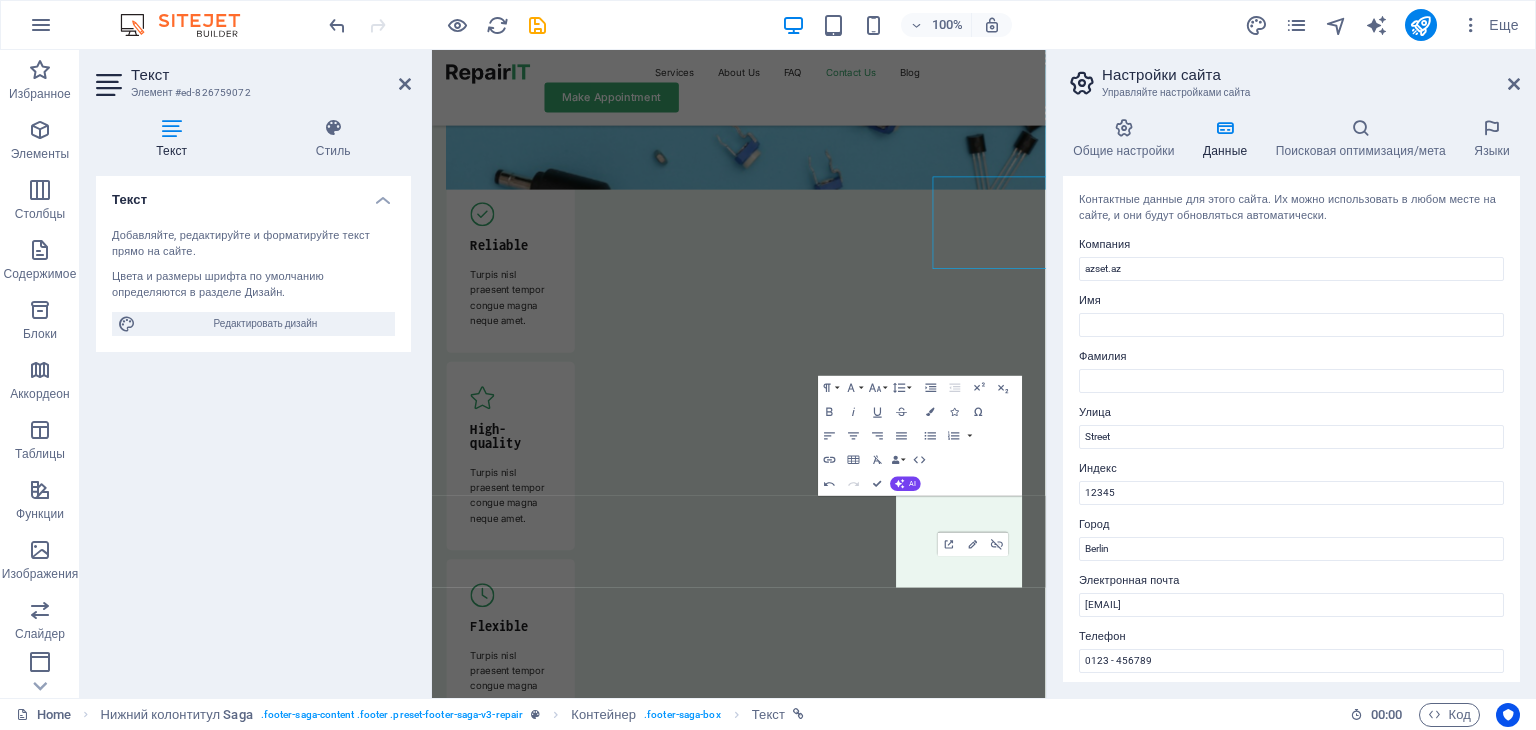 scroll, scrollTop: 7036, scrollLeft: 0, axis: vertical 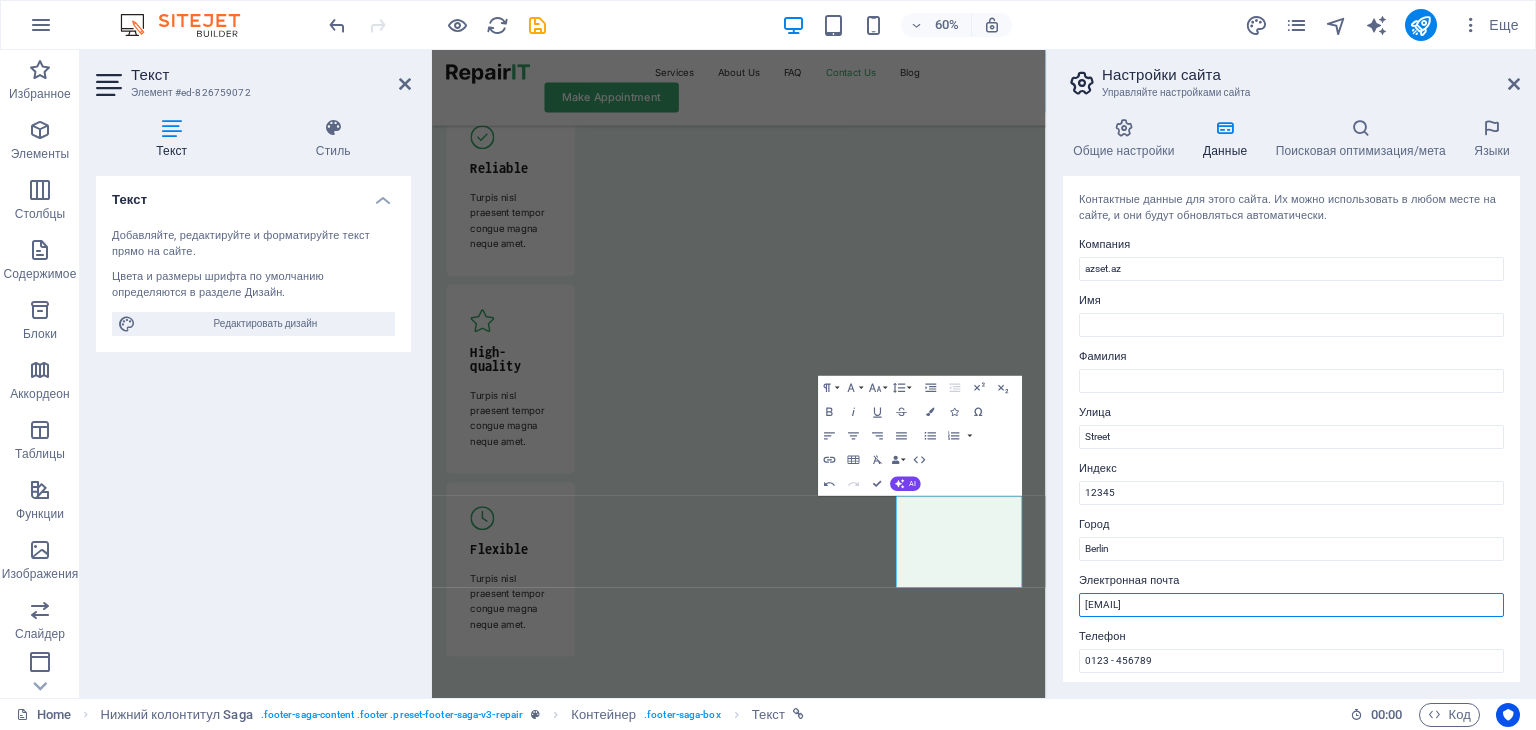 drag, startPoint x: 1342, startPoint y: 605, endPoint x: 1060, endPoint y: 593, distance: 282.25522 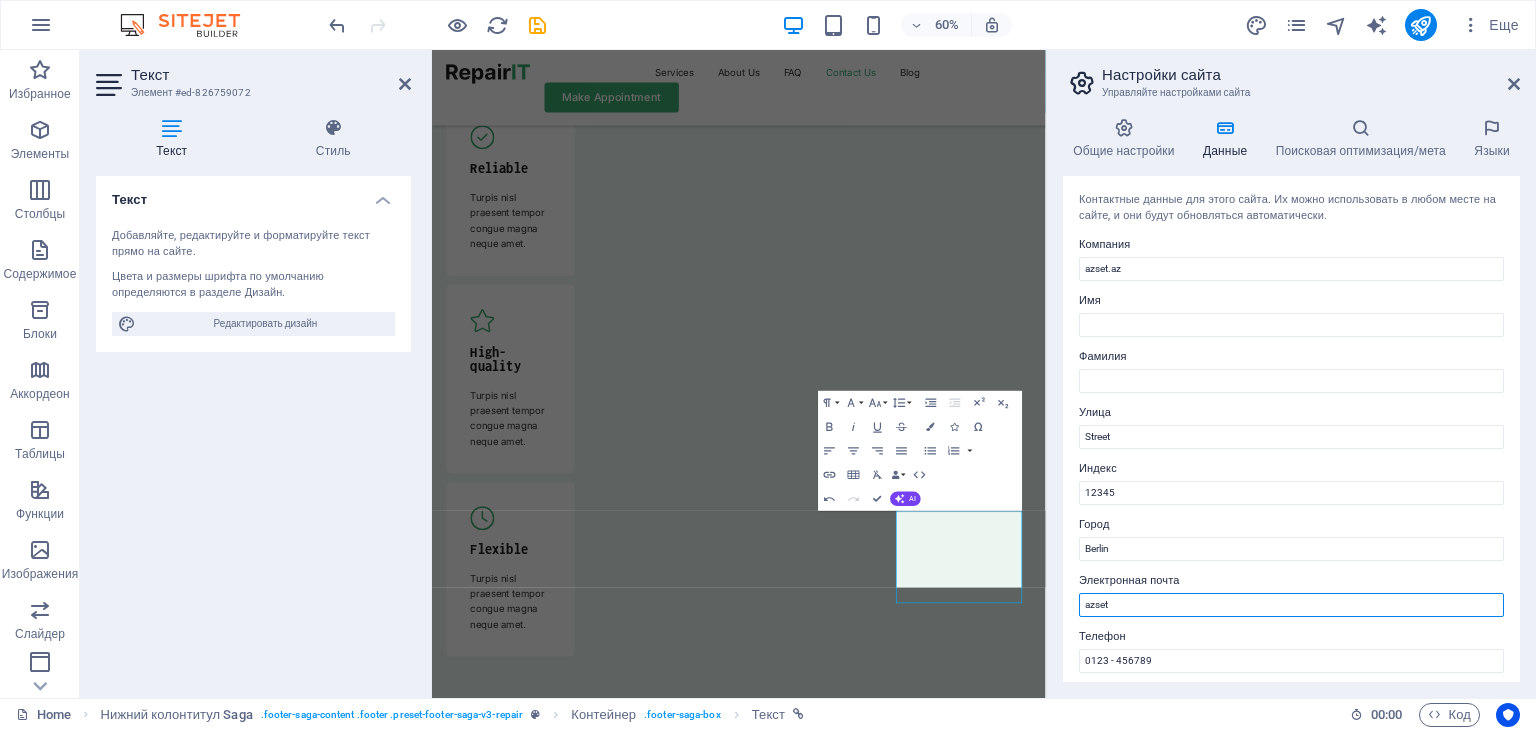 scroll, scrollTop: 7010, scrollLeft: 0, axis: vertical 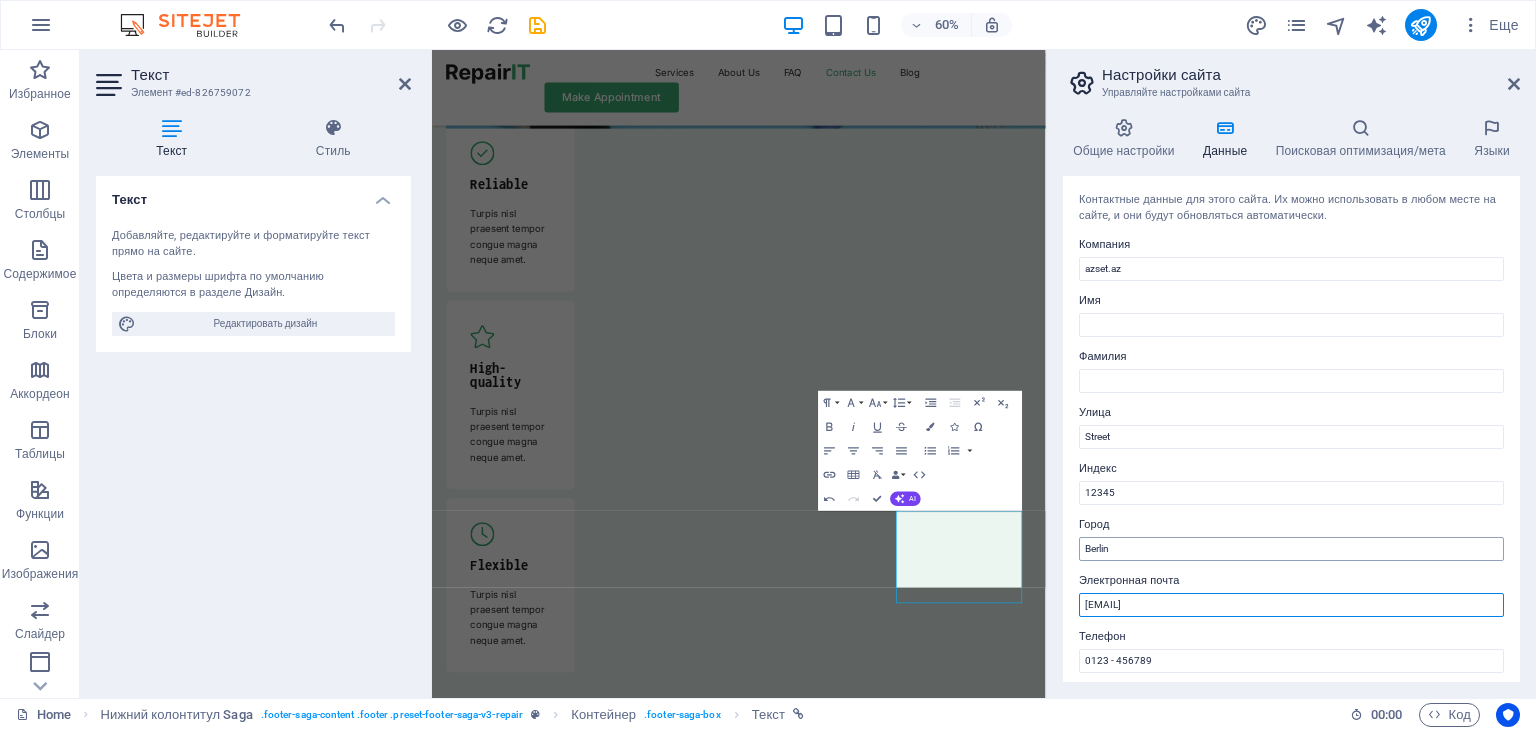 type on "[EMAIL]" 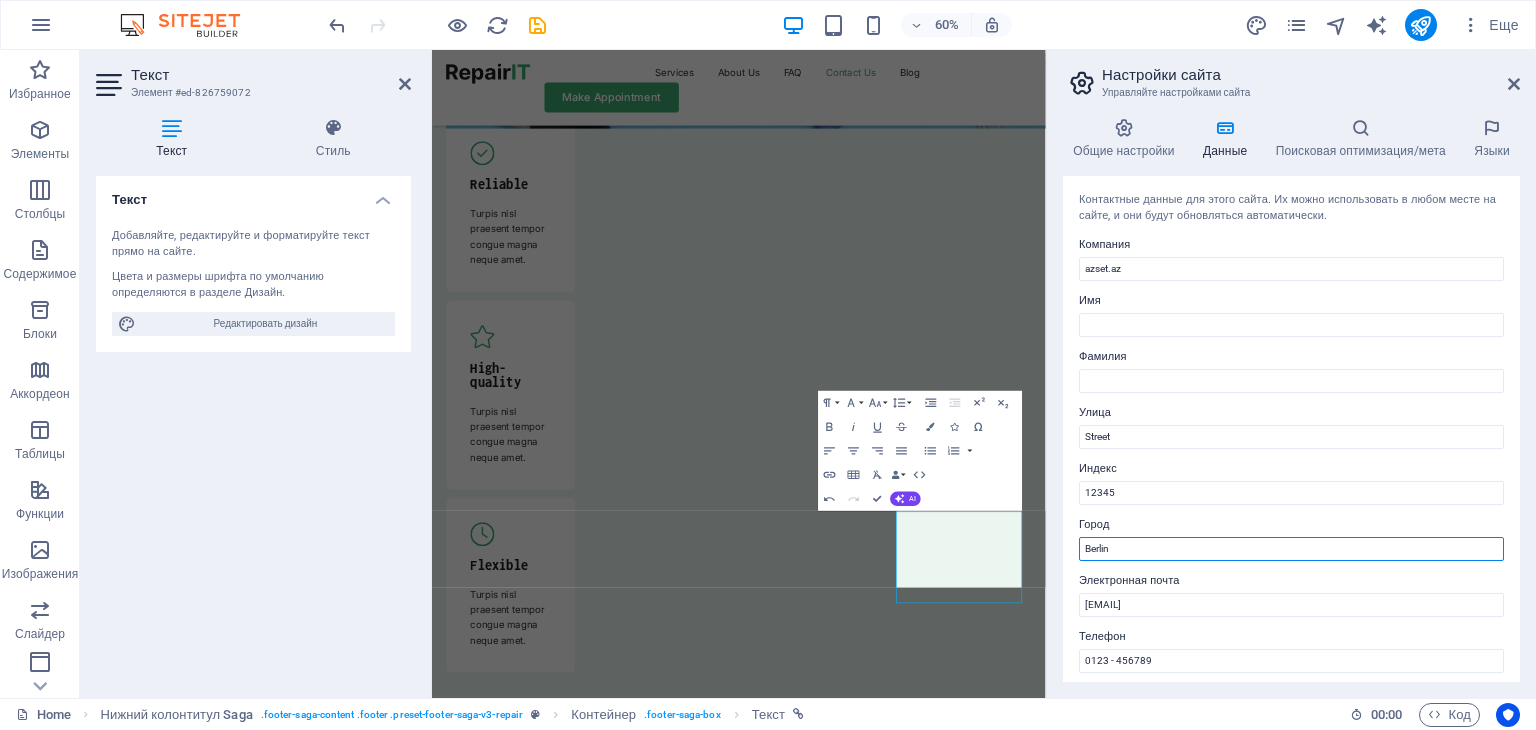 drag, startPoint x: 1145, startPoint y: 553, endPoint x: 1075, endPoint y: 558, distance: 70.178345 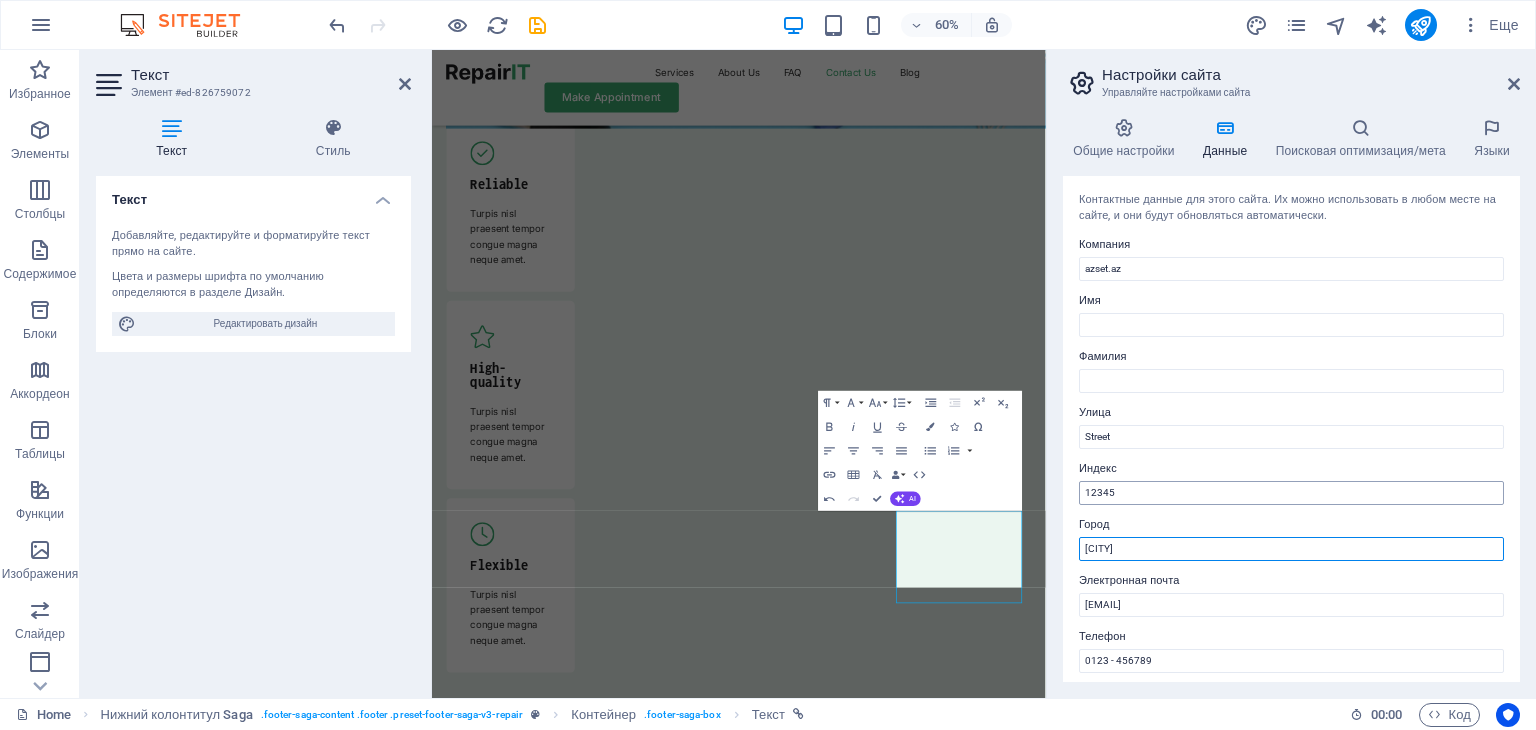 type on "[CITY]" 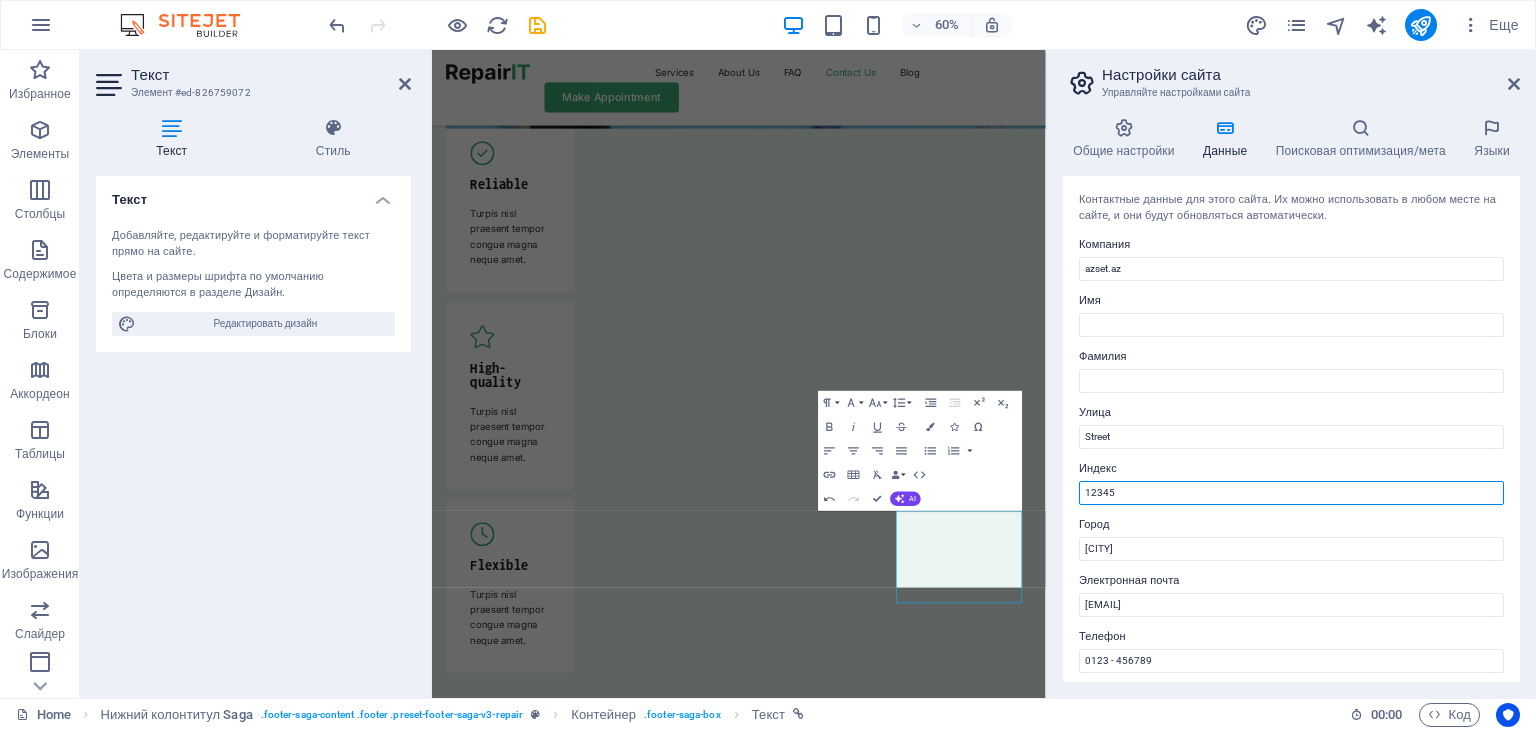 drag, startPoint x: 1126, startPoint y: 496, endPoint x: 1080, endPoint y: 494, distance: 46.043457 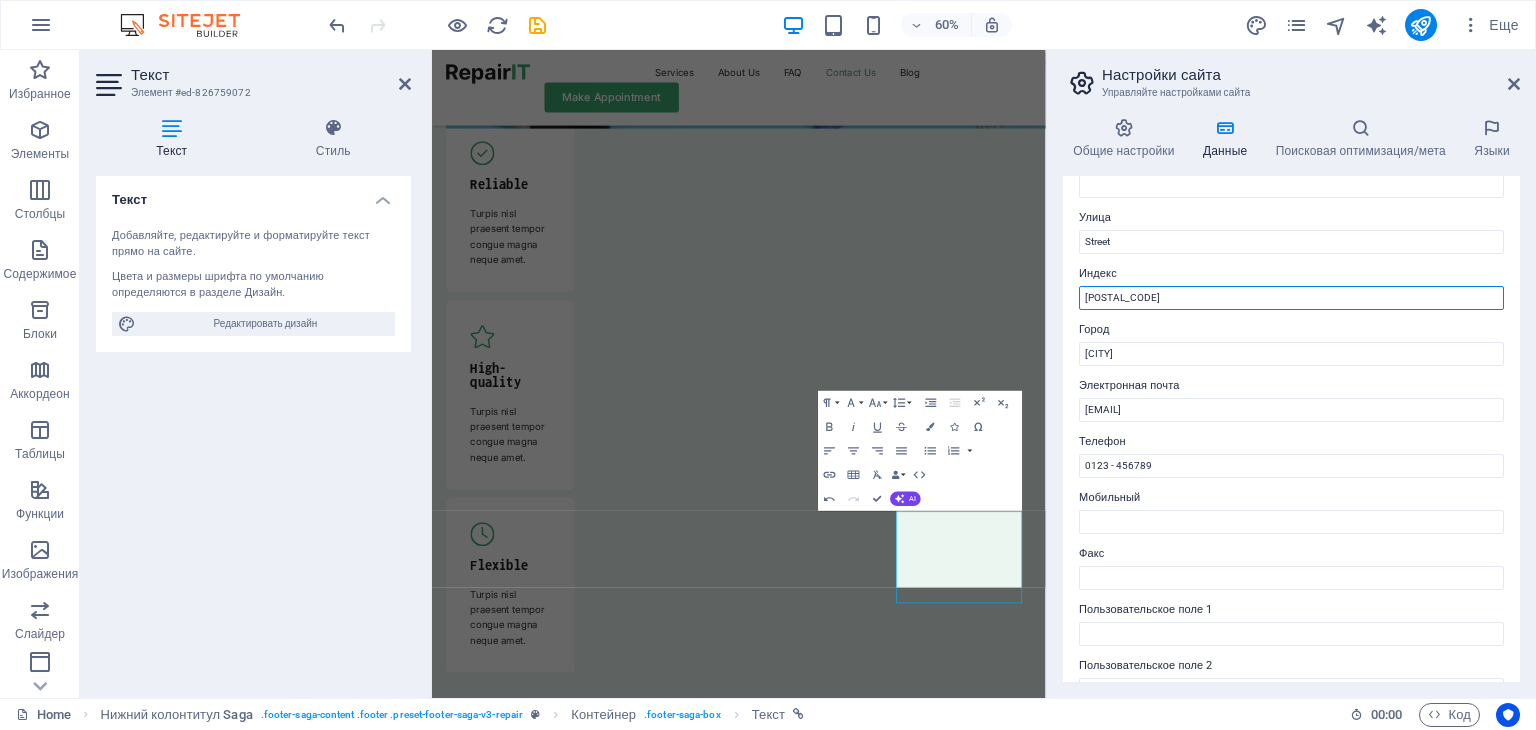 scroll, scrollTop: 200, scrollLeft: 0, axis: vertical 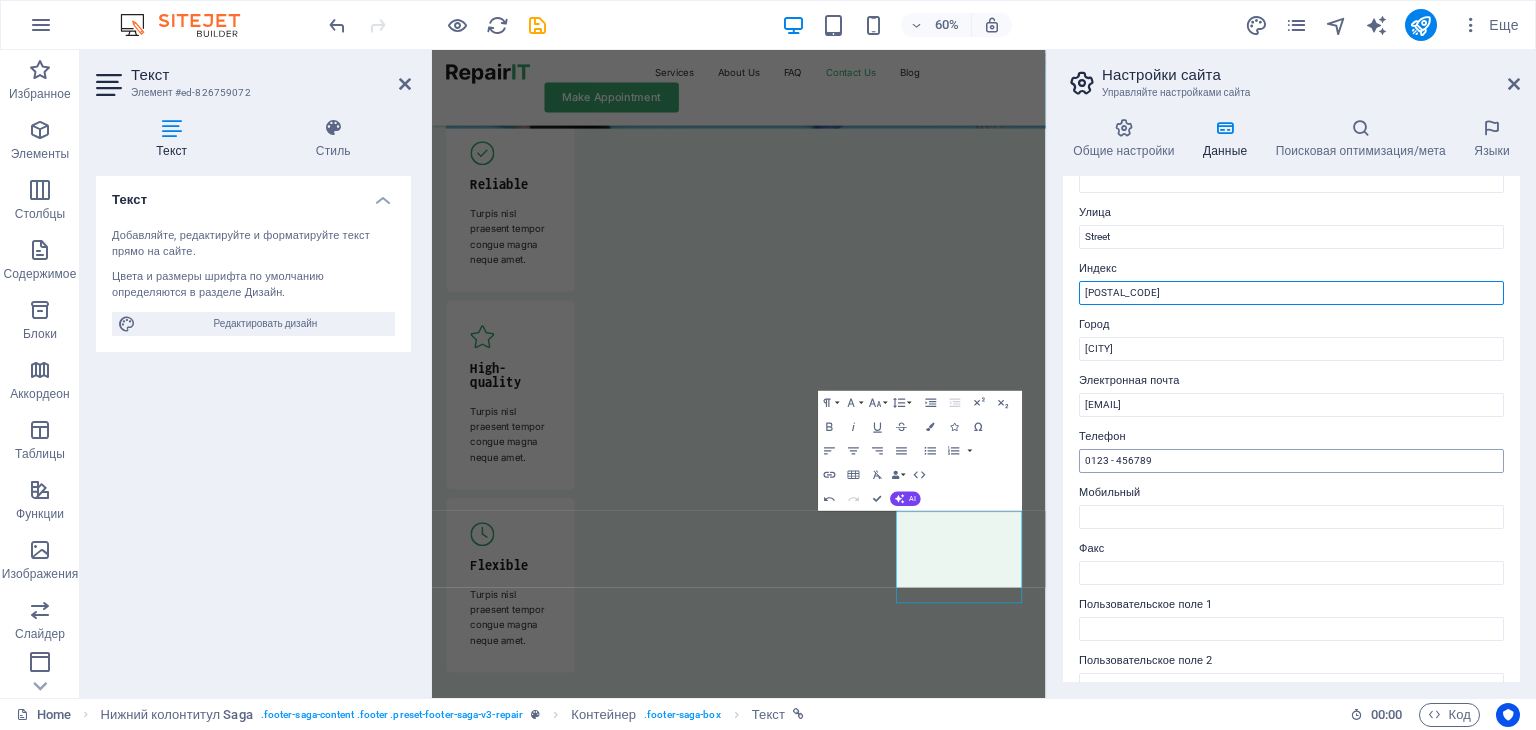 type on "AZ5000" 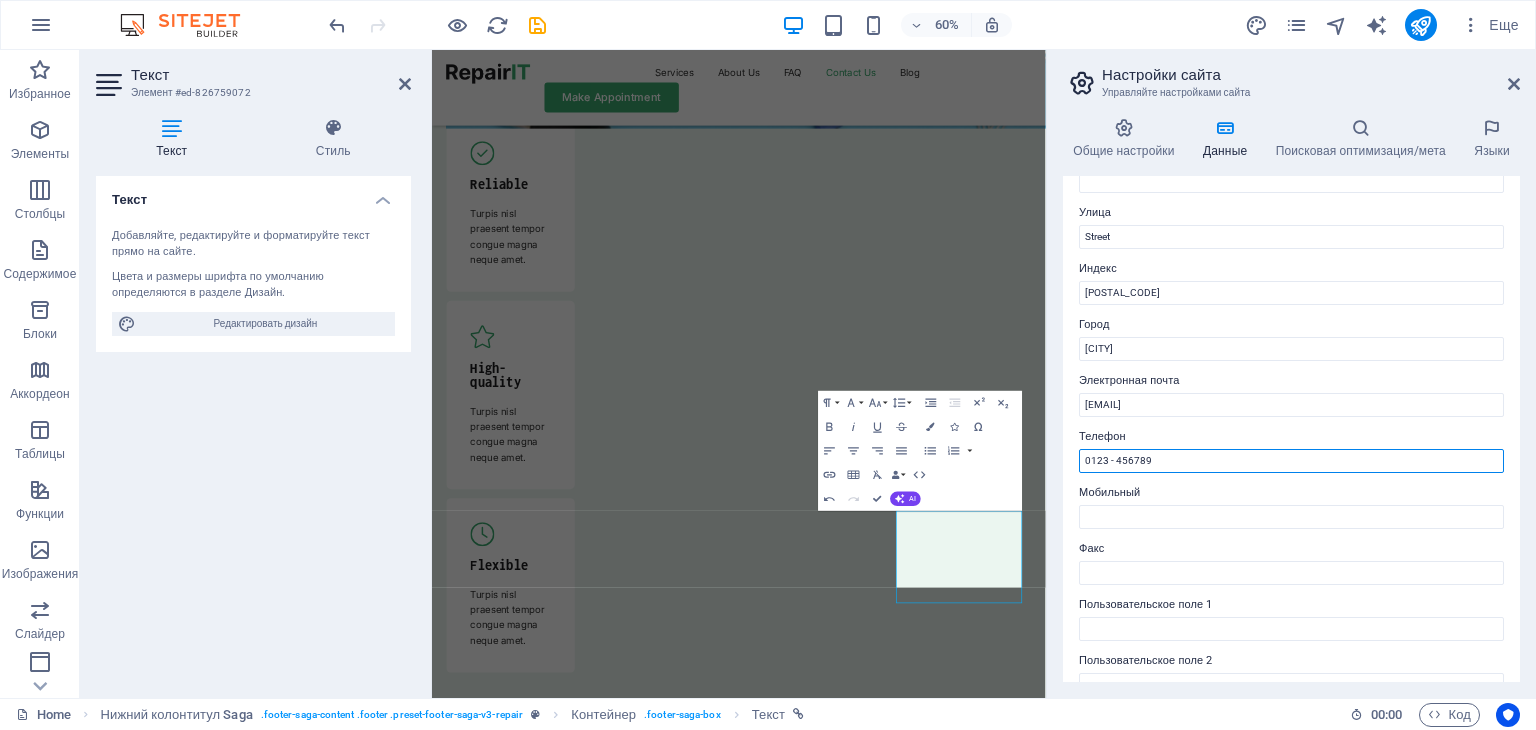 drag, startPoint x: 1171, startPoint y: 460, endPoint x: 1058, endPoint y: 461, distance: 113.004425 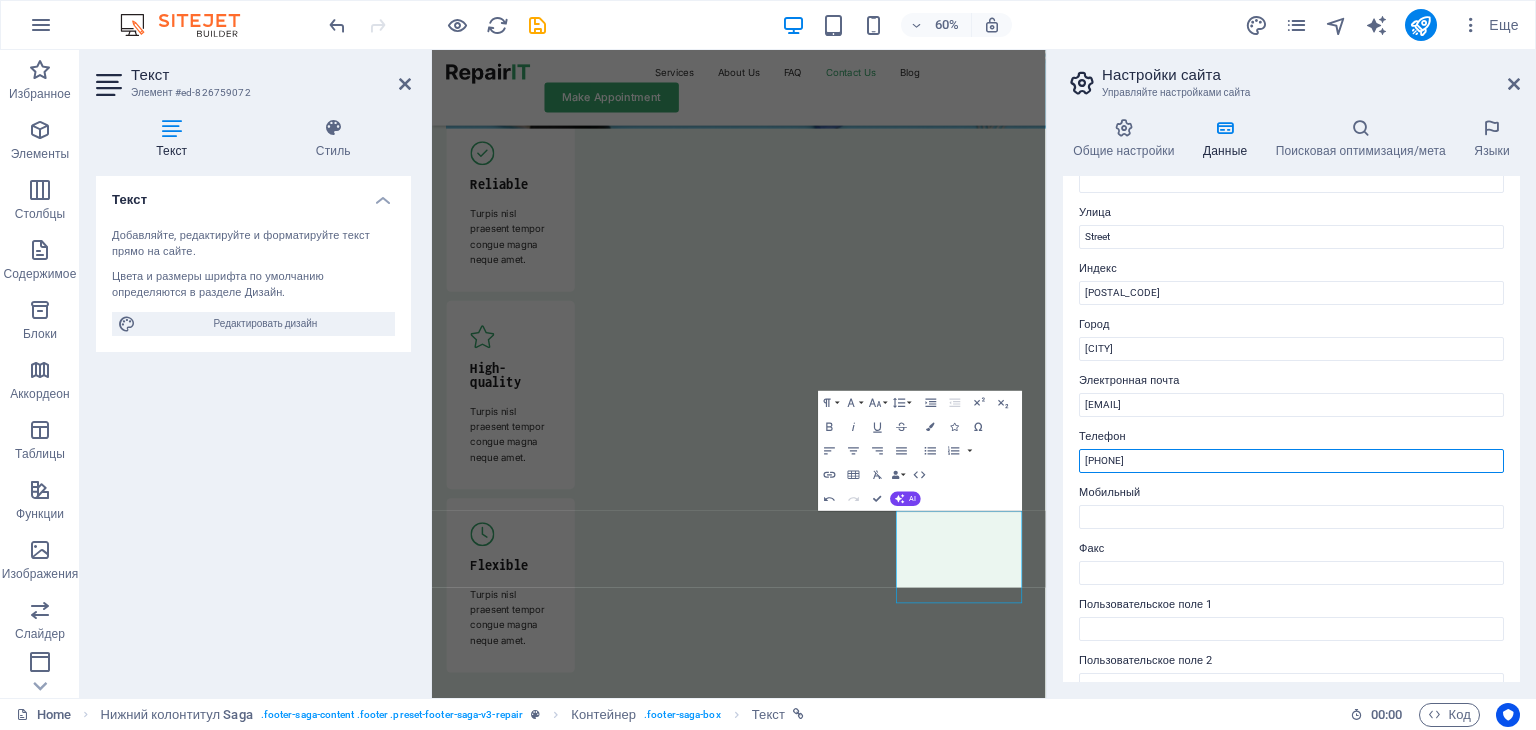 click on "0102283570" at bounding box center (1291, 461) 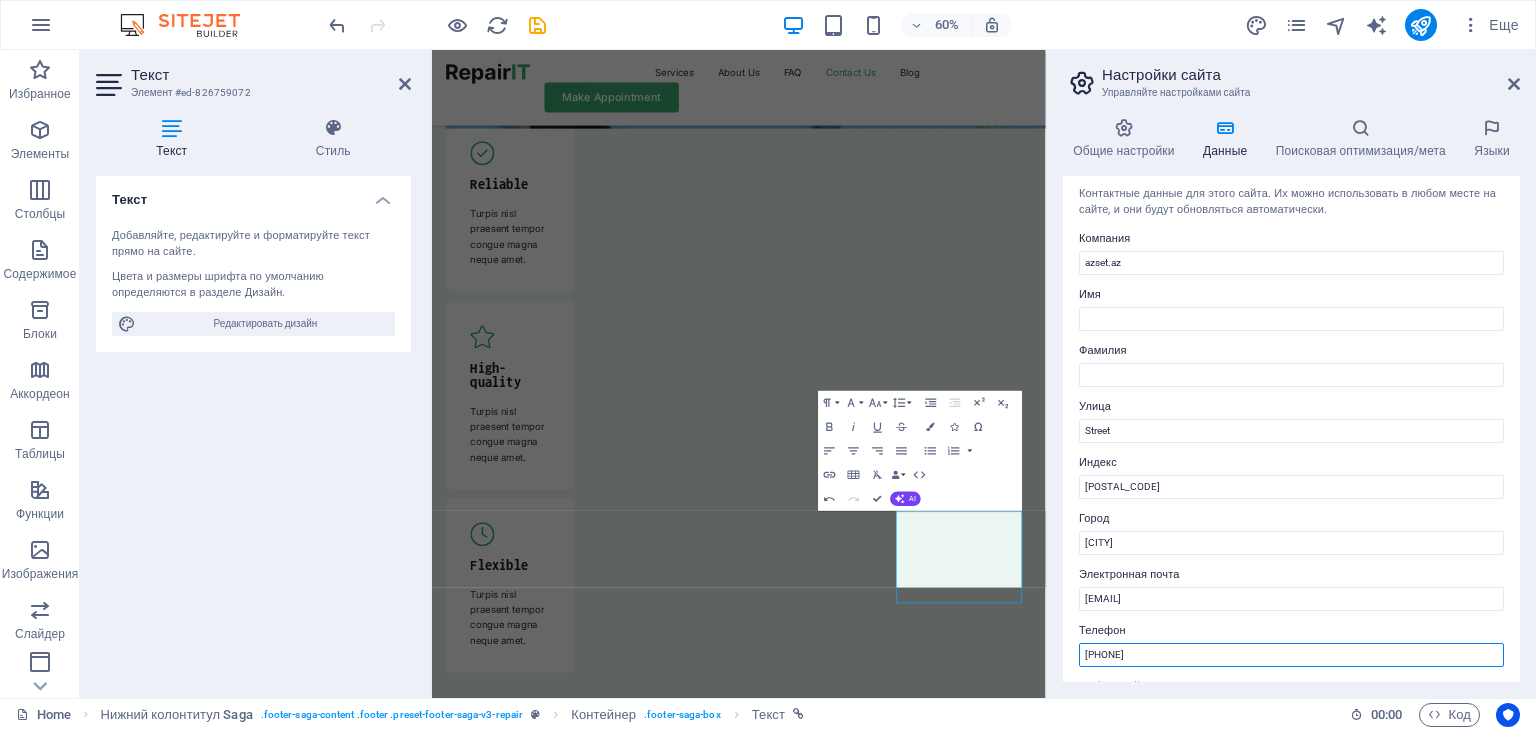 scroll, scrollTop: 0, scrollLeft: 0, axis: both 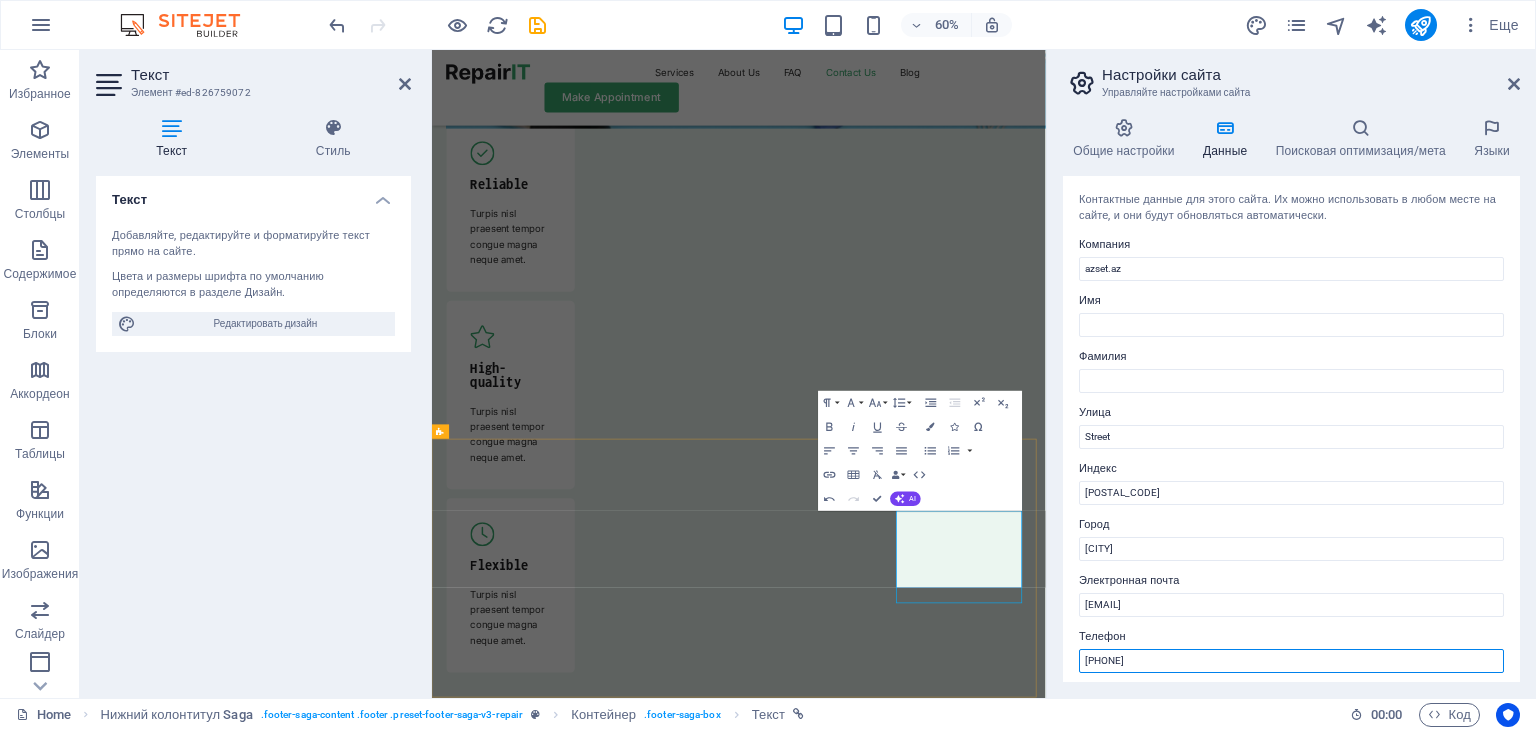 type on "0102283570" 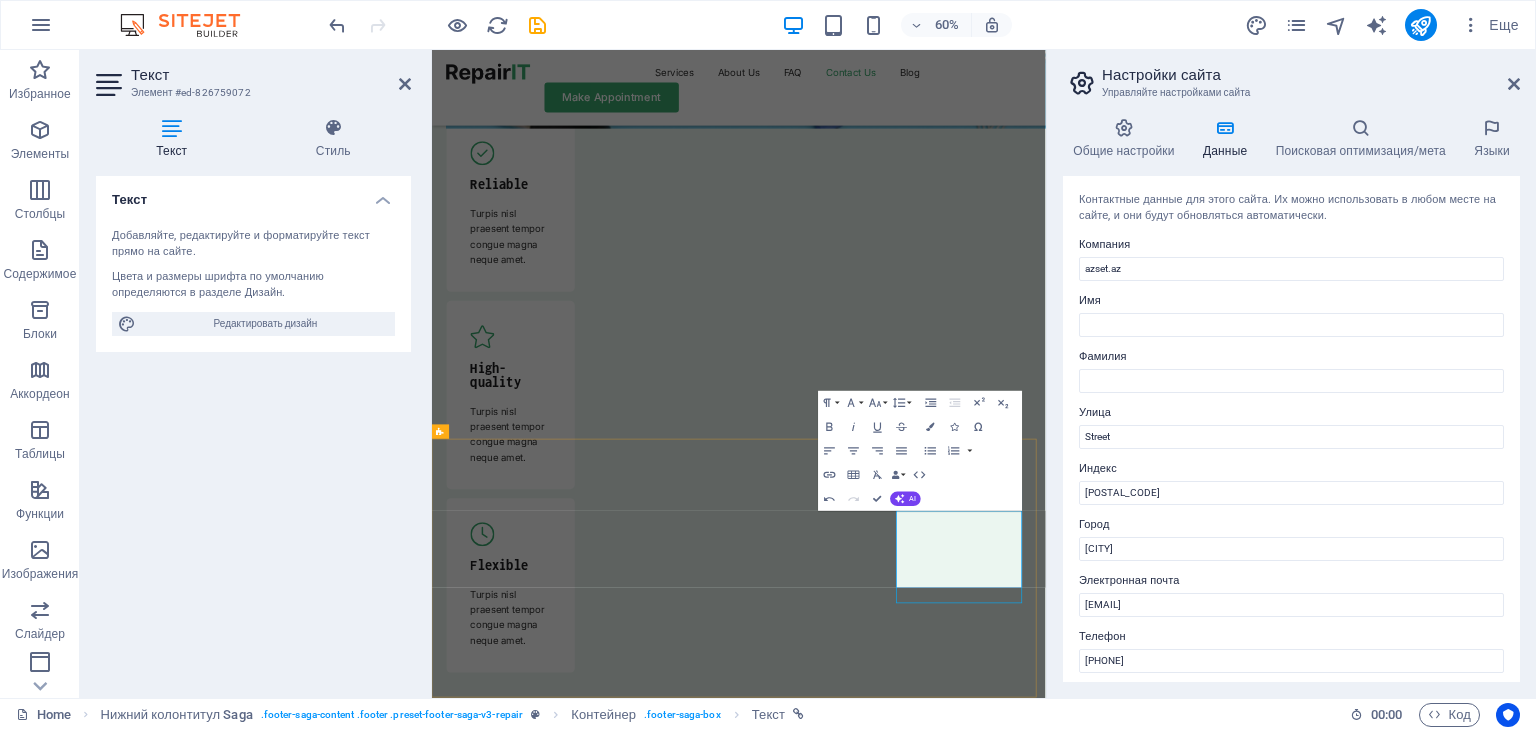 click on "Our Support and Sales team is available 24 /7 to answer your queries
010 228 35 70
azset.ltd@gmail.com" at bounding box center (563, 9258) 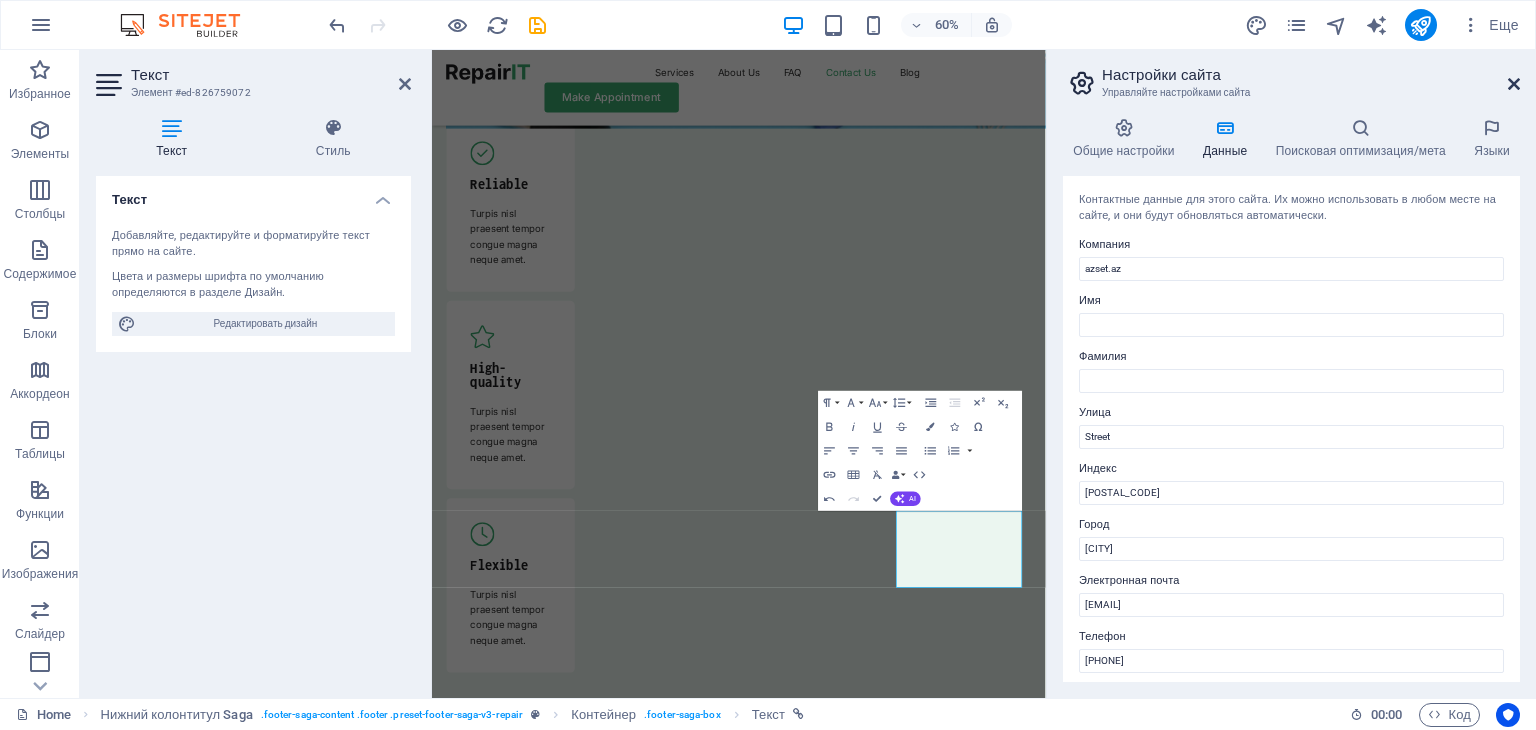 drag, startPoint x: 846, startPoint y: 863, endPoint x: 1078, endPoint y: 34, distance: 860.8513 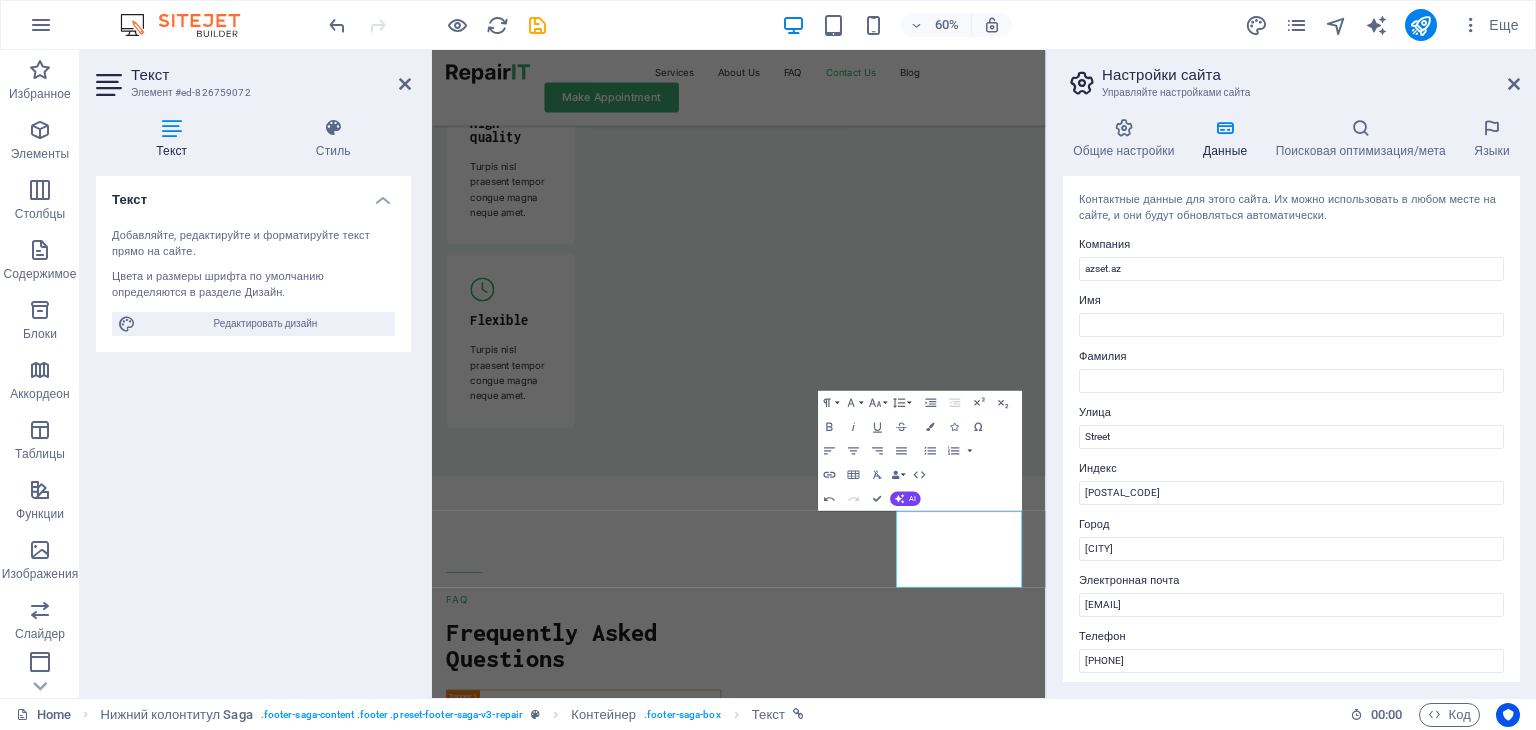 scroll, scrollTop: 6909, scrollLeft: 0, axis: vertical 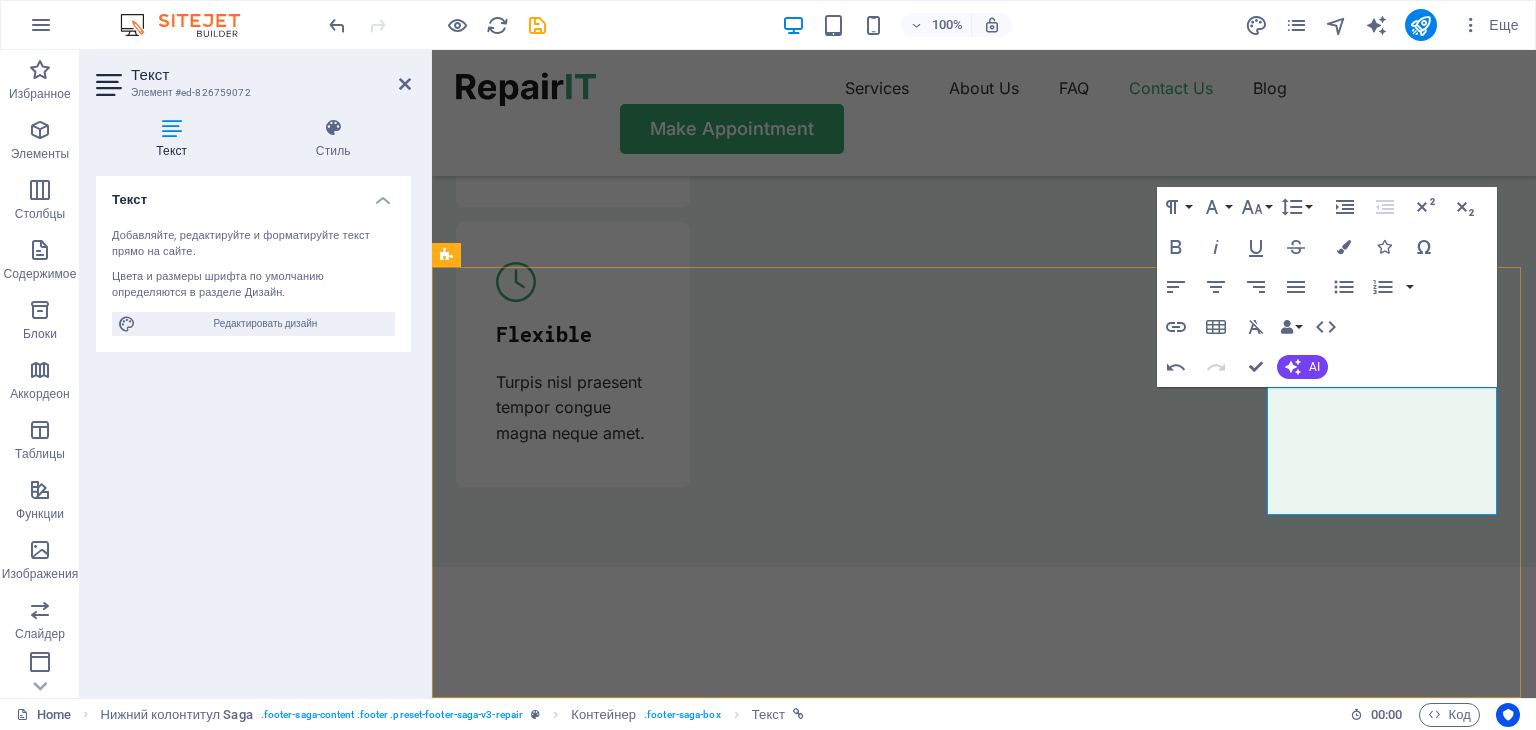 click on "Our Support and Sales team is available 24 /7 to answer your queries" at bounding box center (573, 8546) 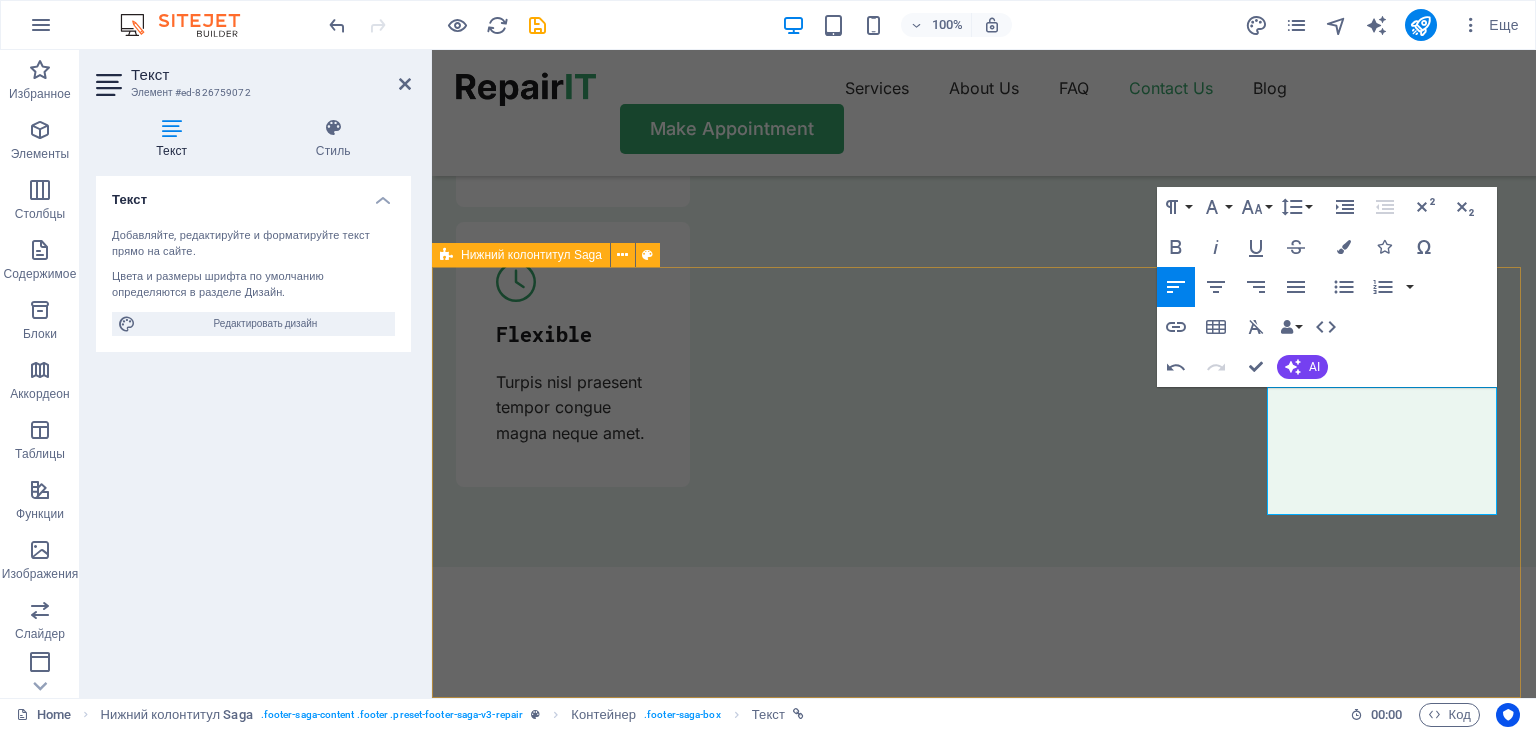 click on "Lorem ipsum dolor sit amet, consectetur. Navigation Home About Us Services Contact Us Quick Links
Legal Notice
Privacy Policy
Blog
FAQ
Contact Us Our Support and Sales team is available 24 /7 to answer your queries
010 228 35 70
azset.ltd@gmail.com Copyright   2025  azset.az" at bounding box center (984, 8380) 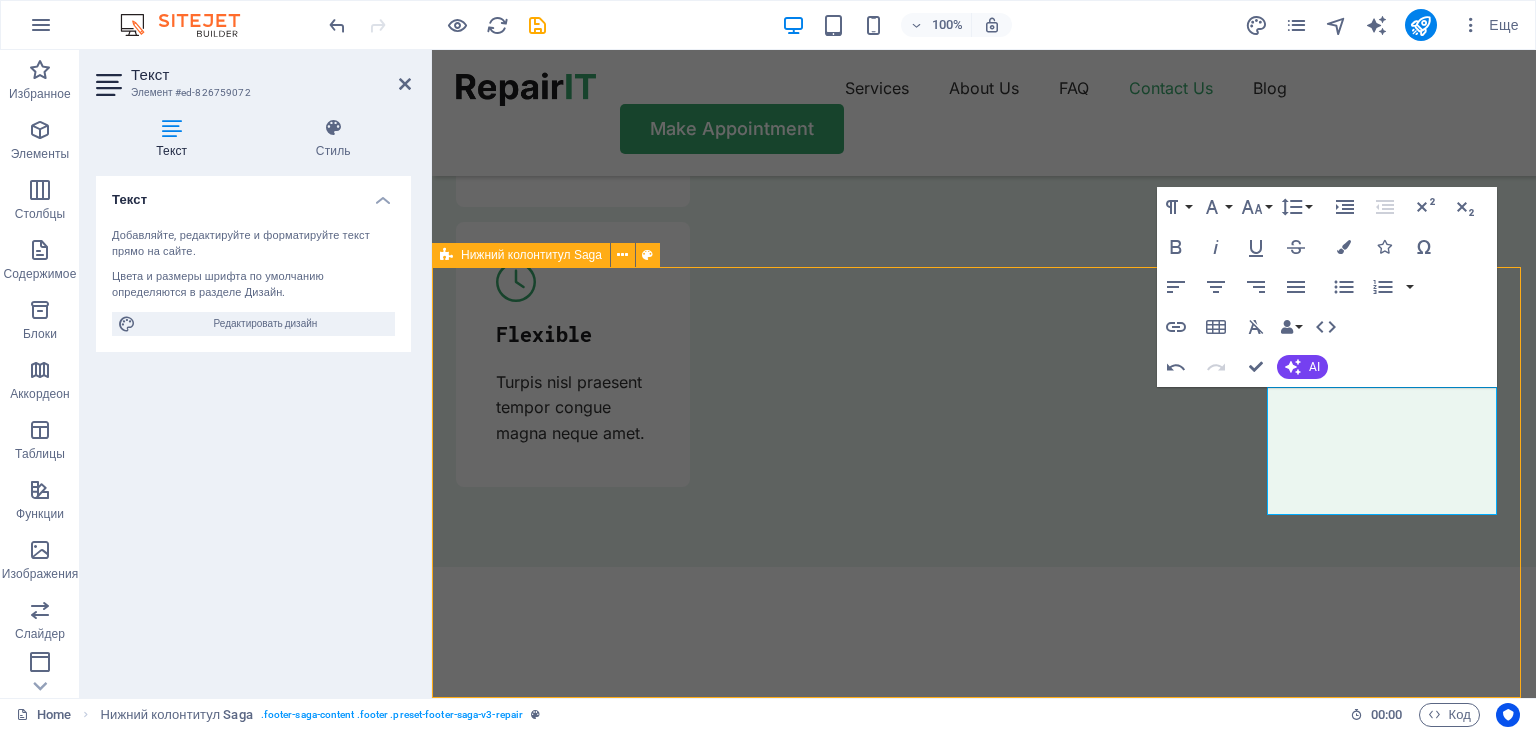 scroll, scrollTop: 6850, scrollLeft: 0, axis: vertical 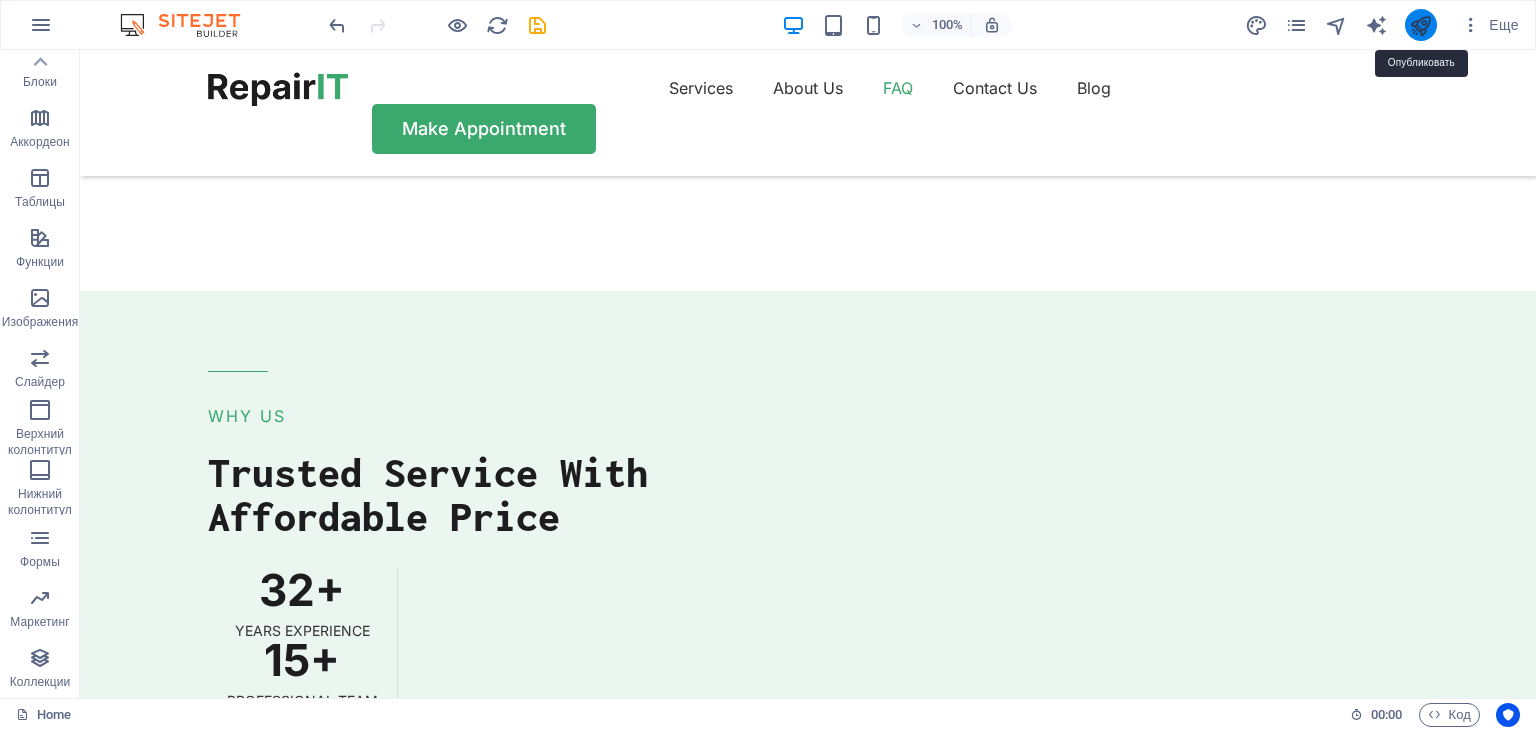 click at bounding box center [1420, 25] 